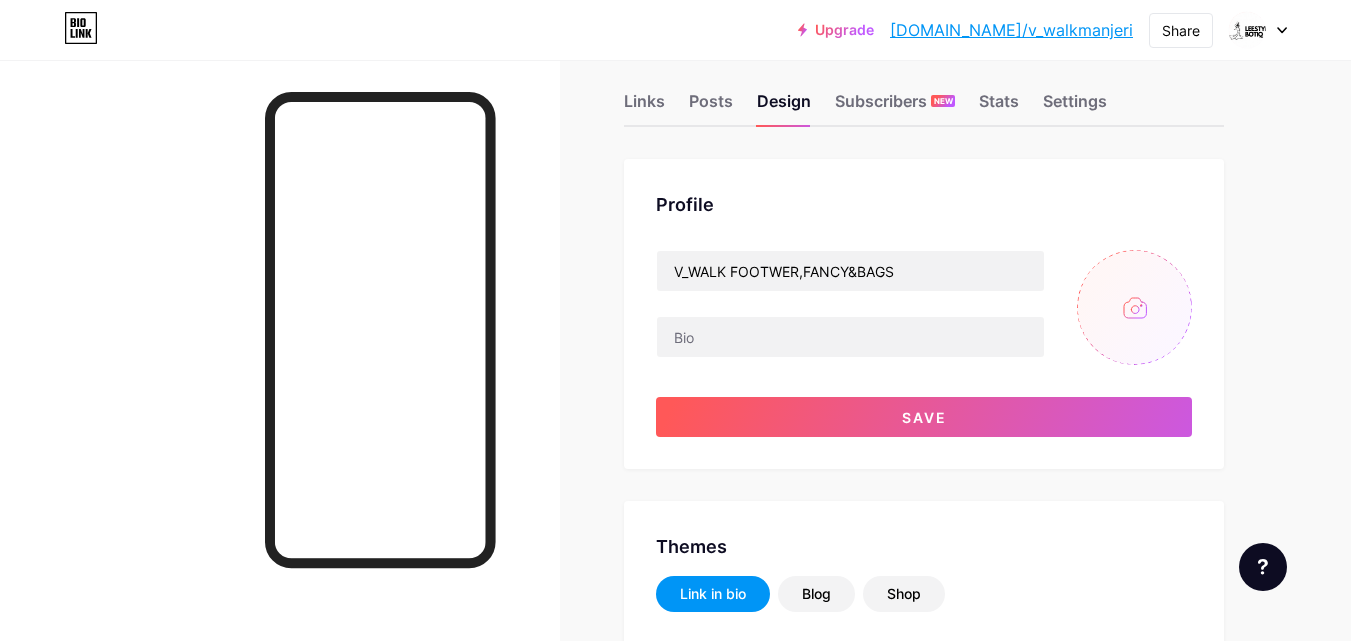 scroll, scrollTop: 27, scrollLeft: 0, axis: vertical 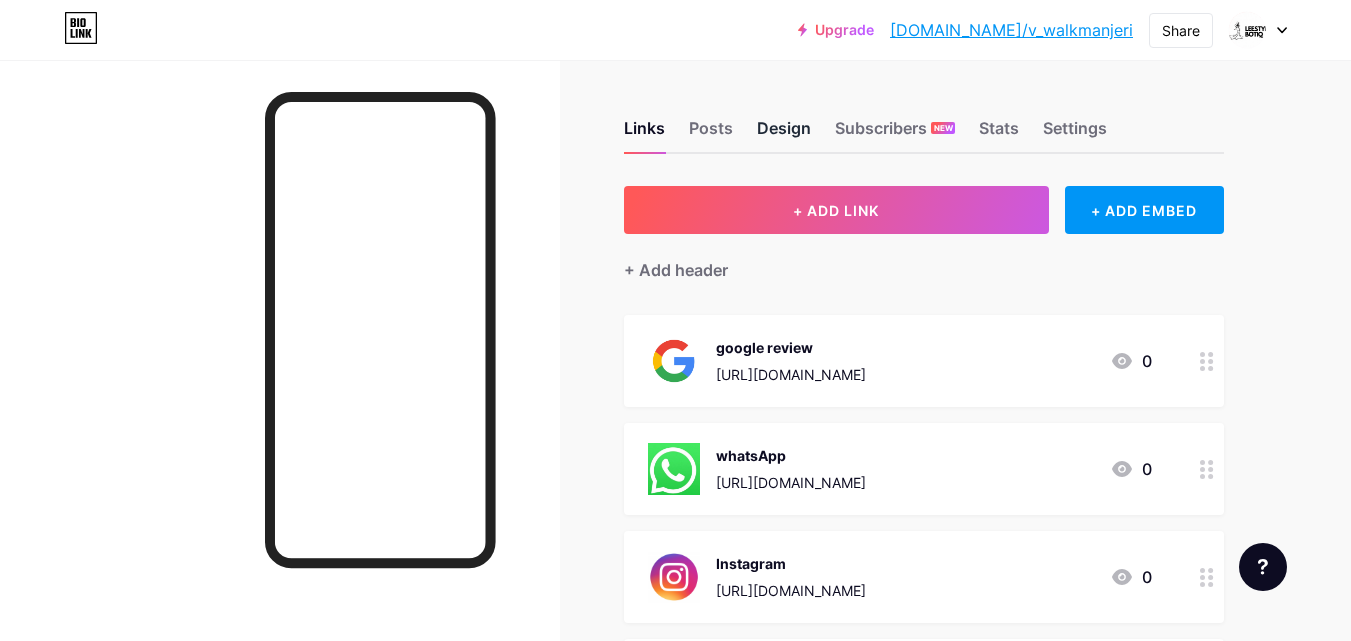 click on "Design" at bounding box center [784, 134] 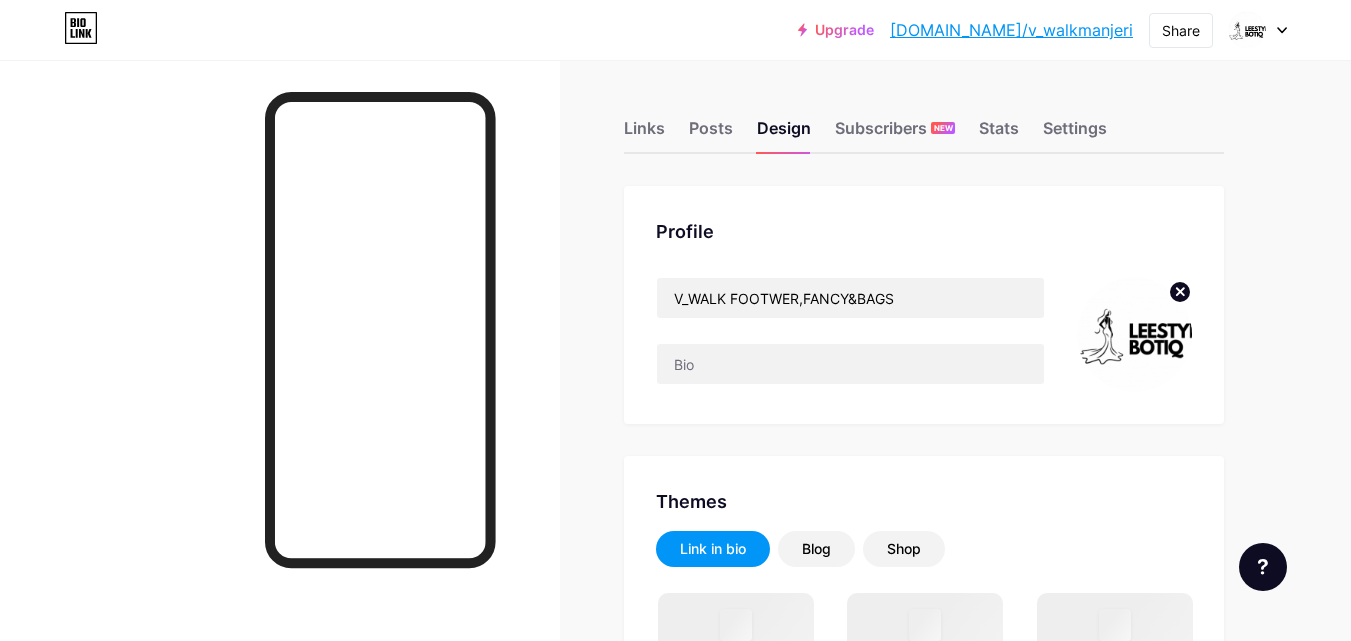 click at bounding box center (1134, 334) 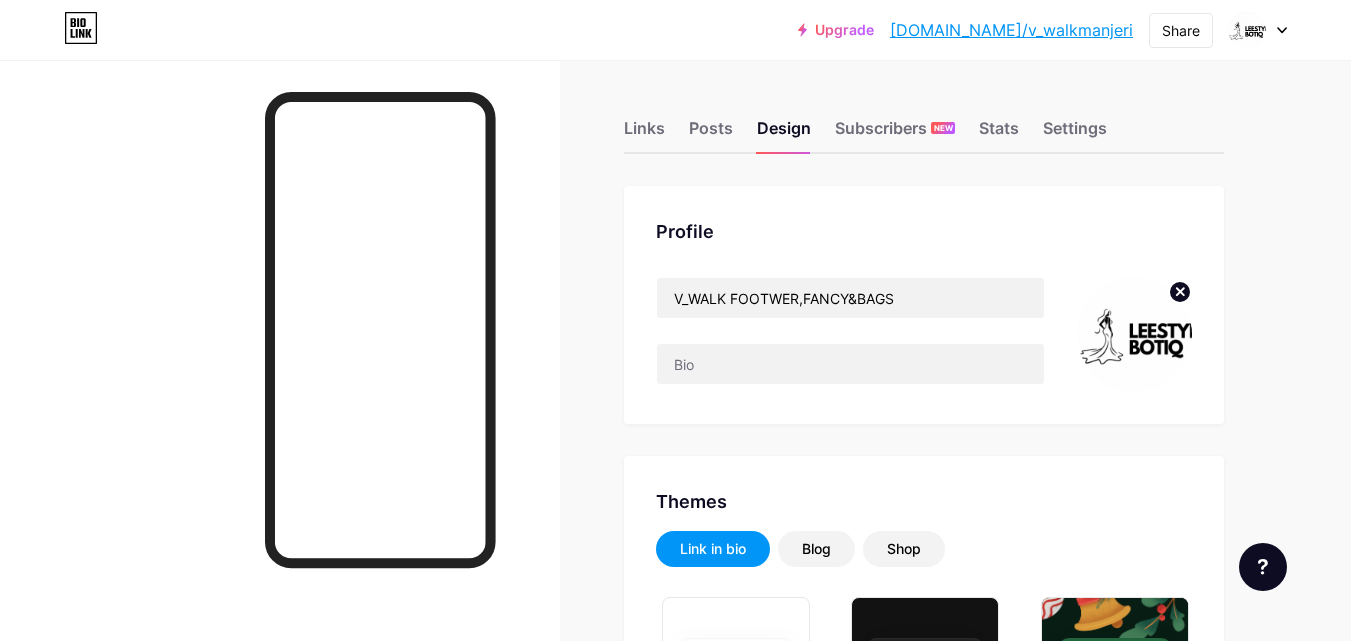 type on "#000000" 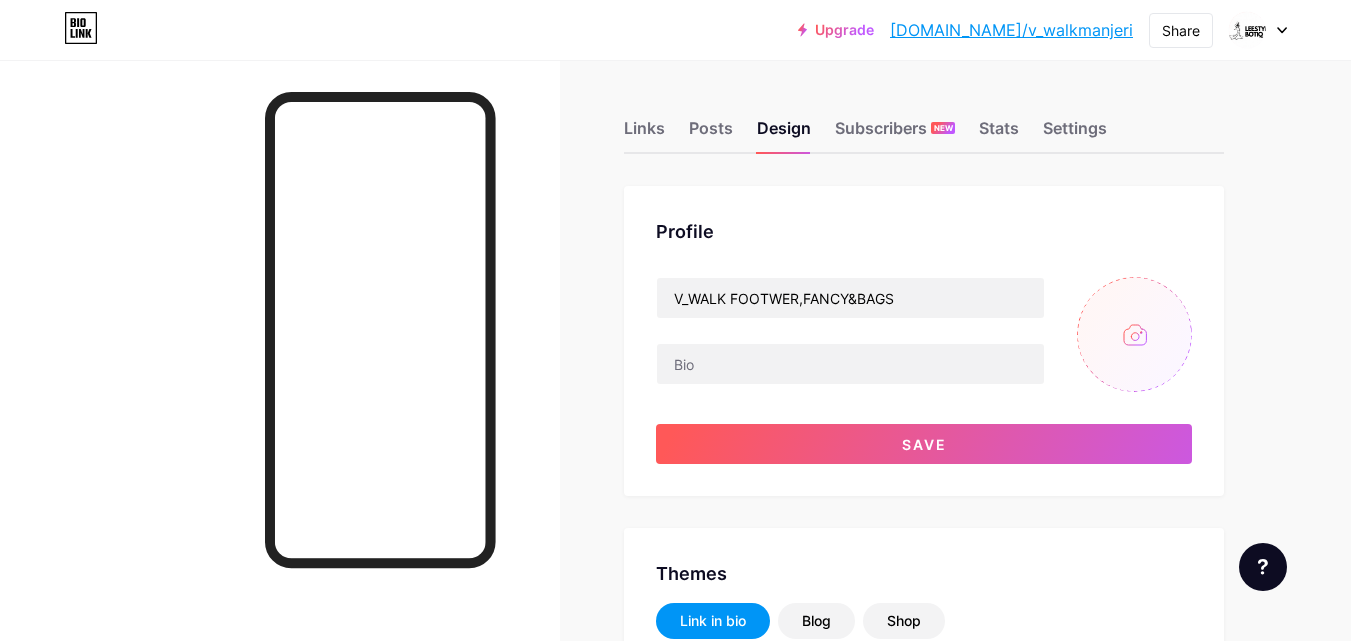click at bounding box center [1134, 334] 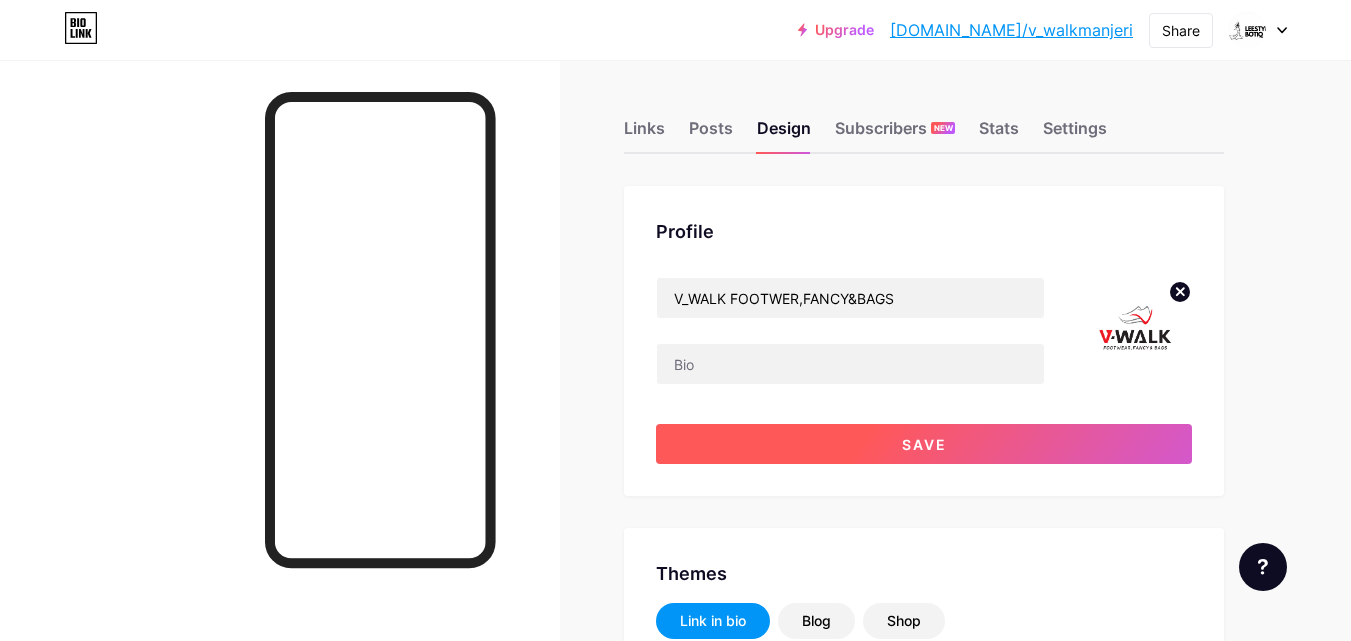 click on "Save" at bounding box center [924, 444] 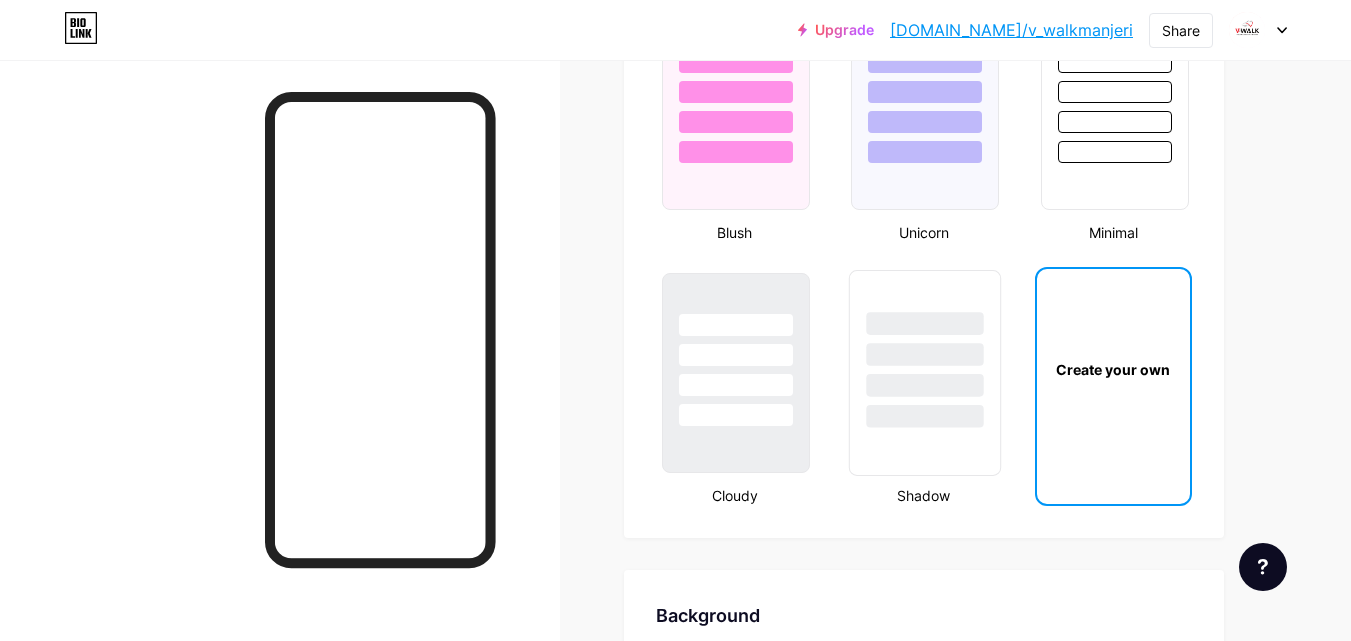 scroll, scrollTop: 2200, scrollLeft: 0, axis: vertical 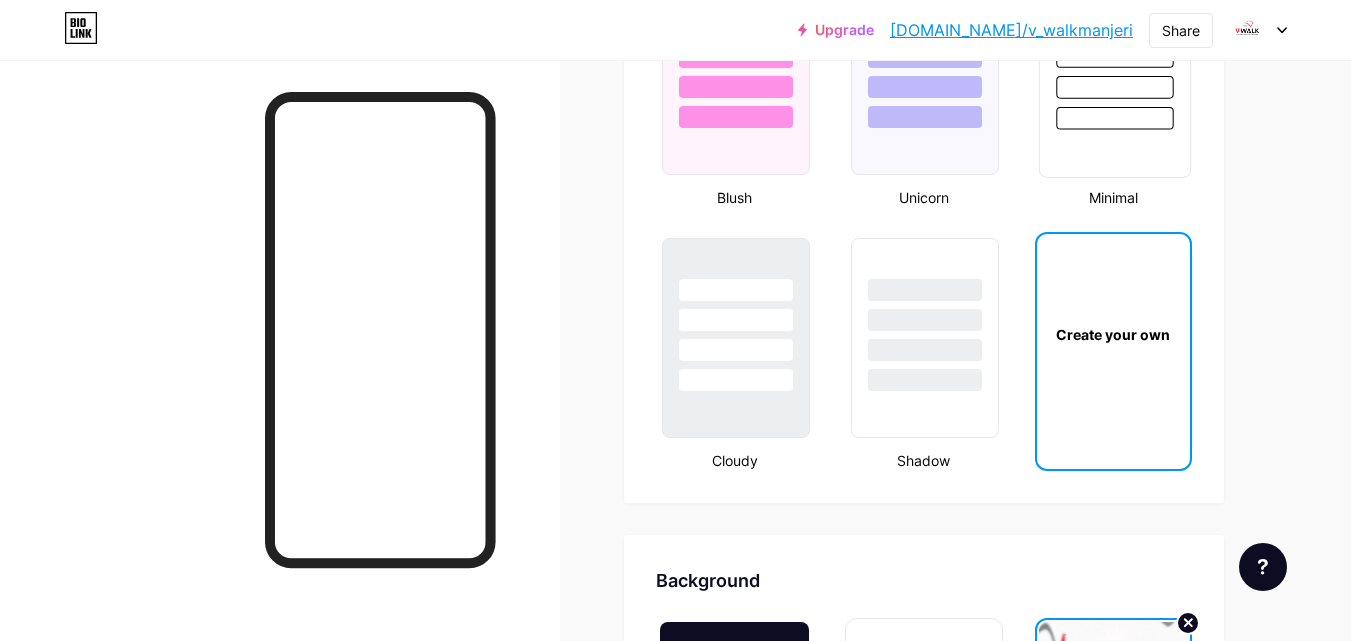 click at bounding box center [1114, 118] 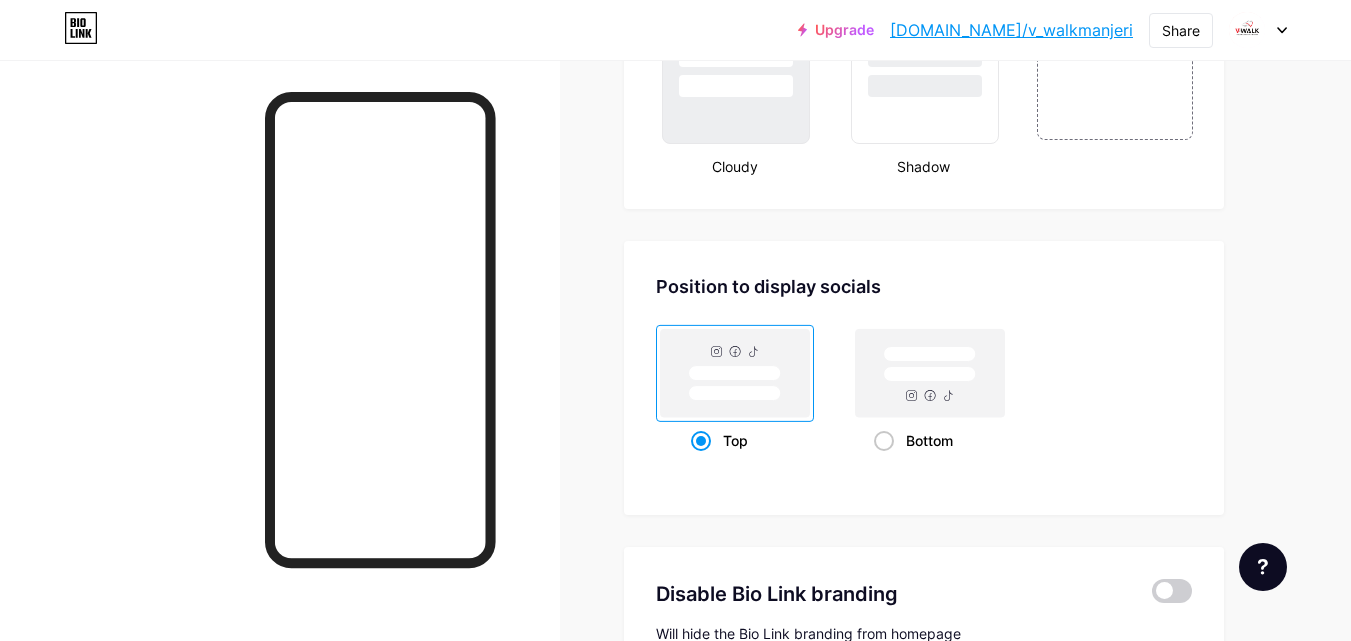 scroll, scrollTop: 2400, scrollLeft: 0, axis: vertical 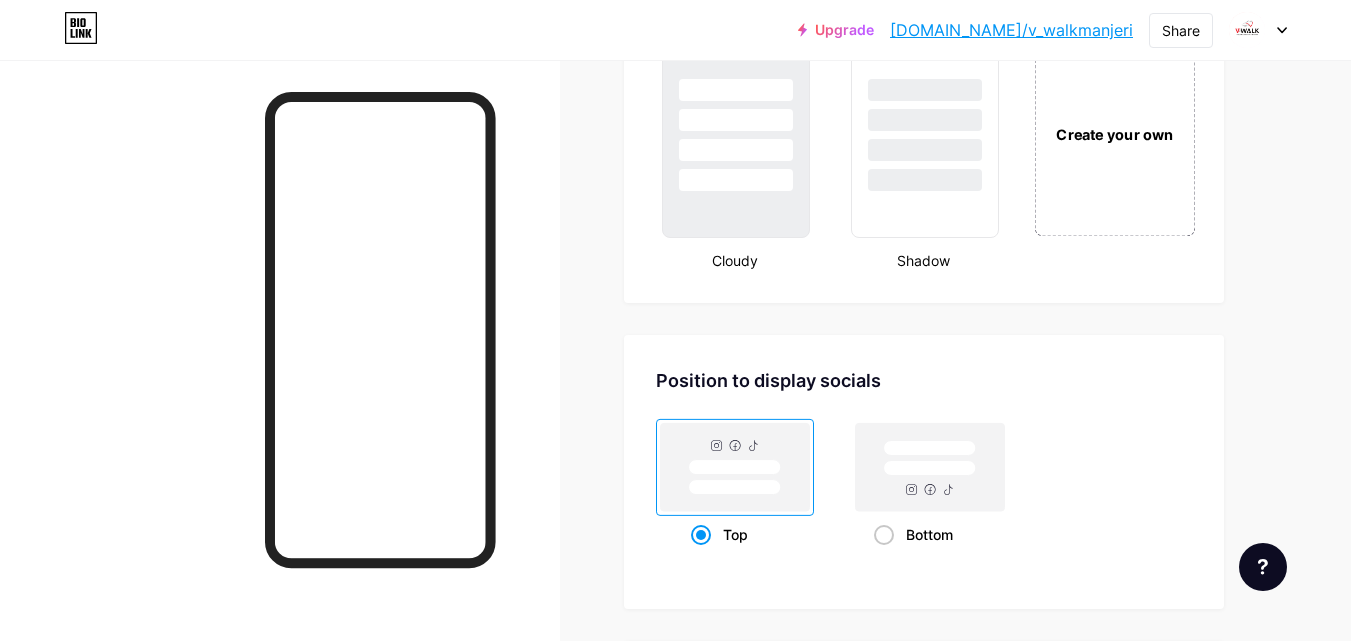 click on "Create your own" at bounding box center (1114, 133) 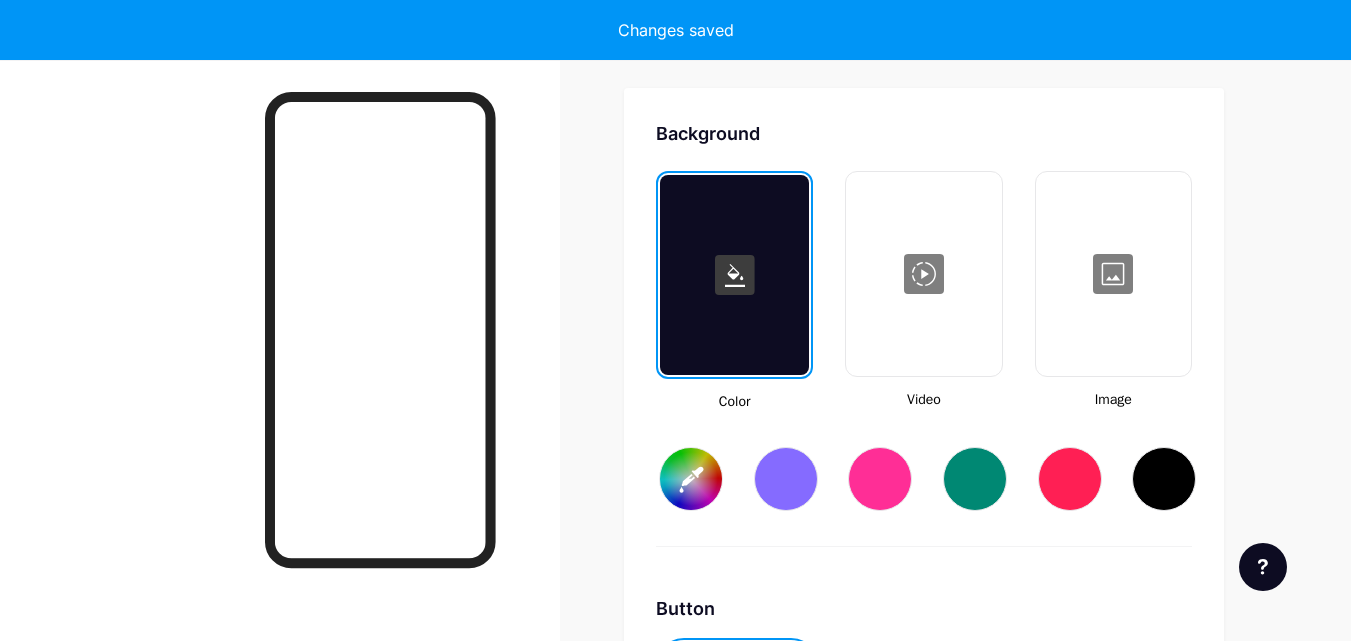 scroll, scrollTop: 2655, scrollLeft: 0, axis: vertical 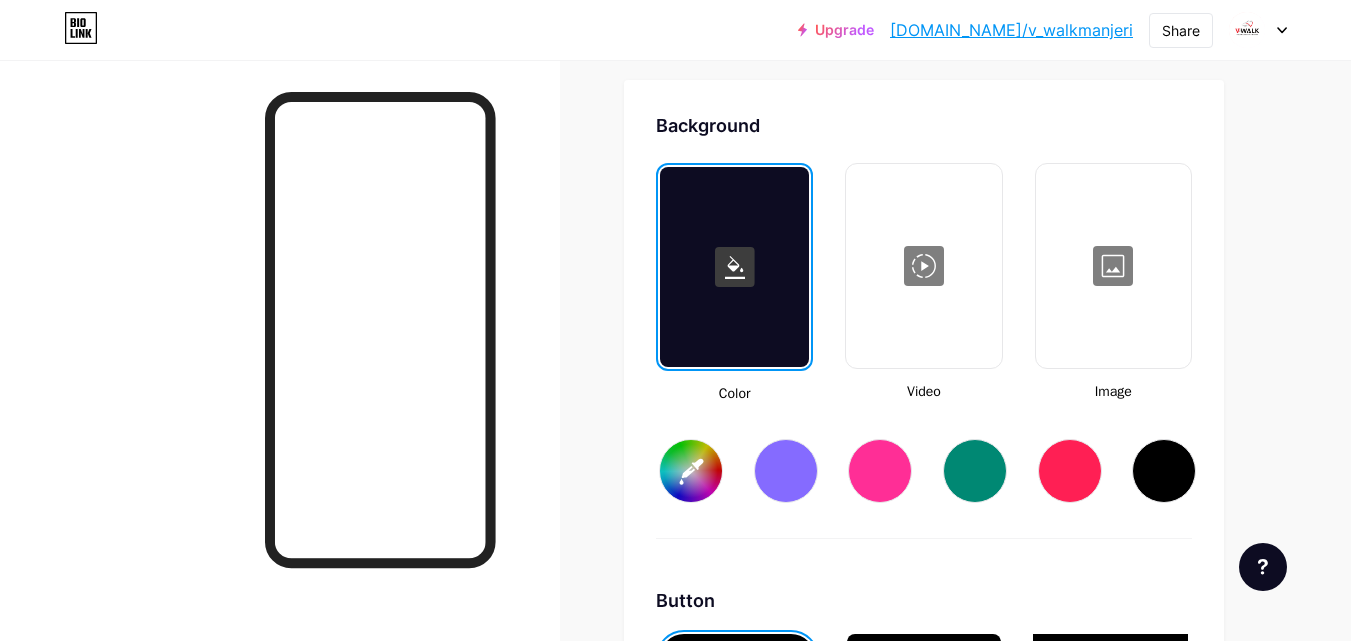 type on "#ffffff" 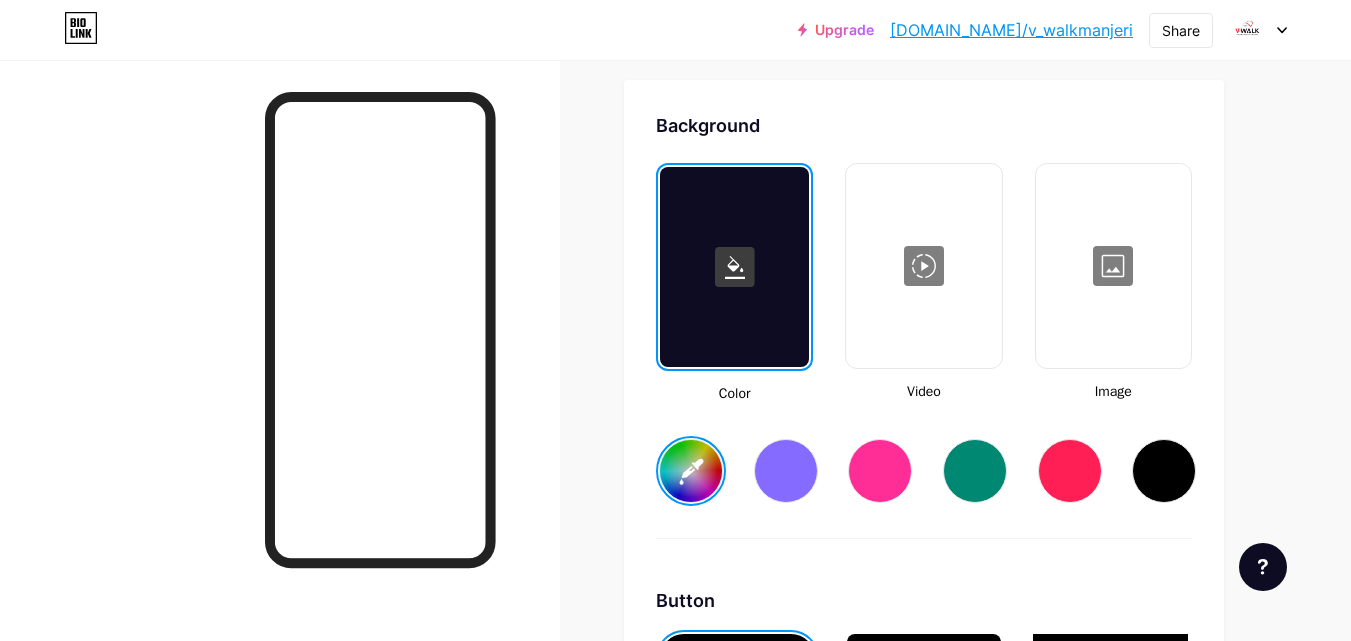 click at bounding box center (1113, 266) 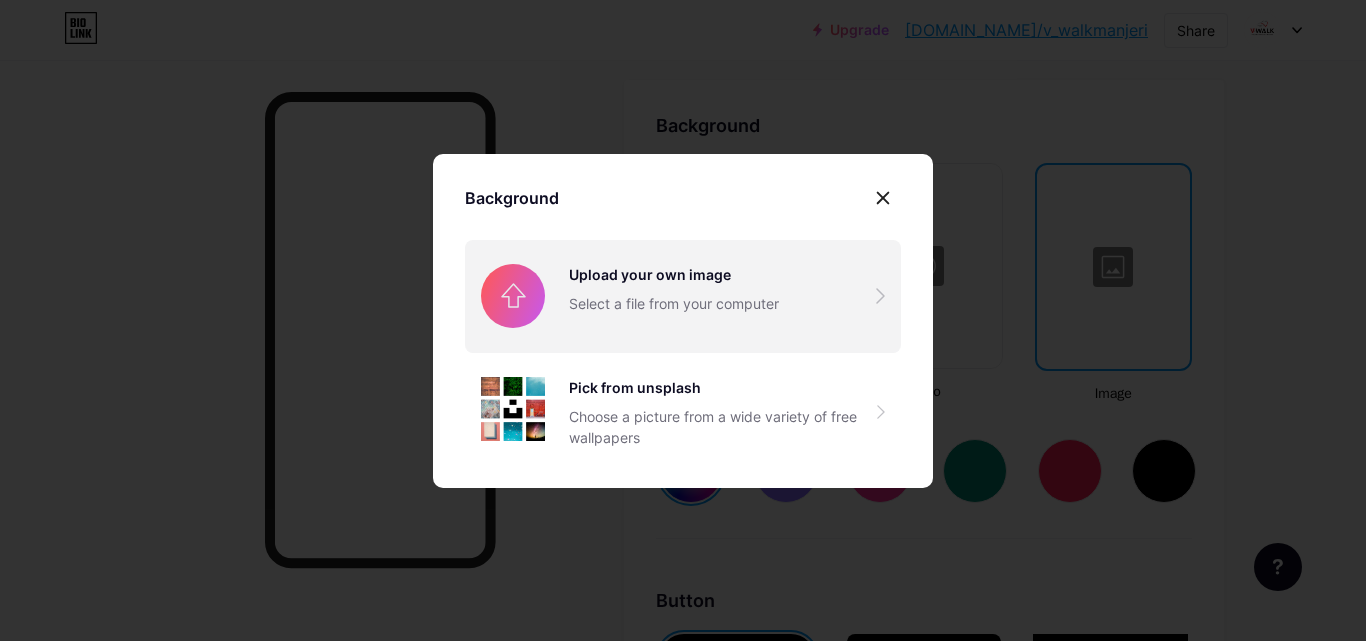 click at bounding box center [683, 296] 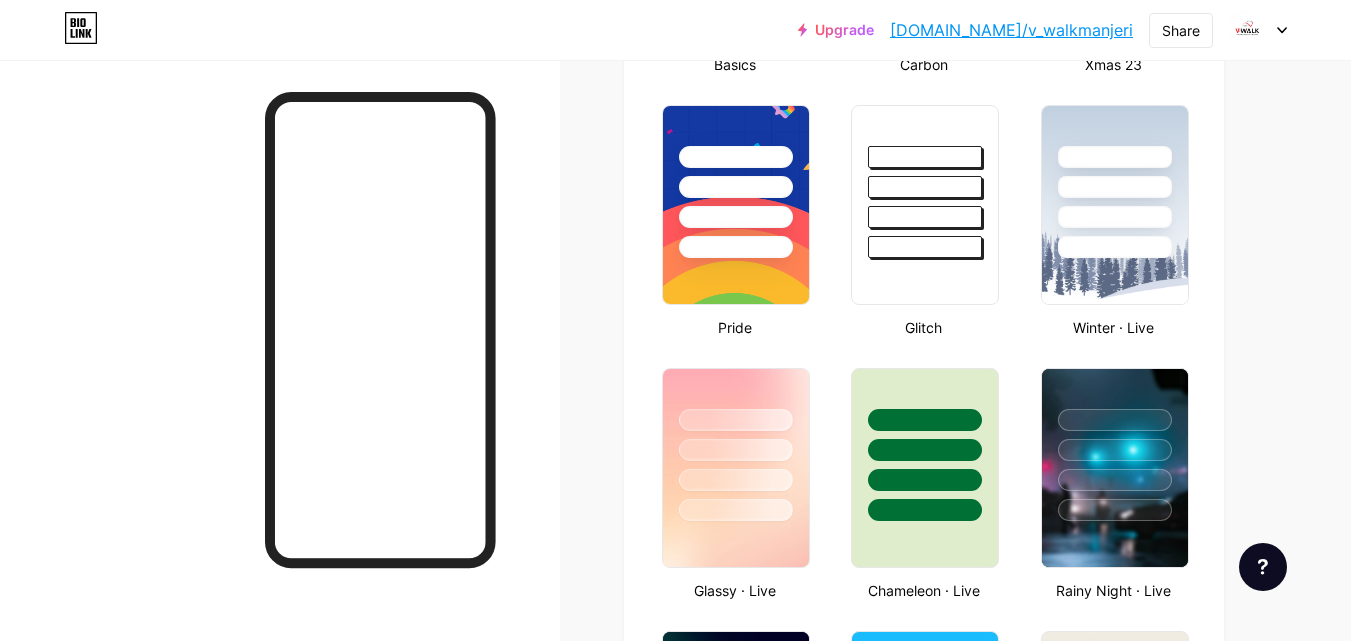 scroll, scrollTop: 455, scrollLeft: 0, axis: vertical 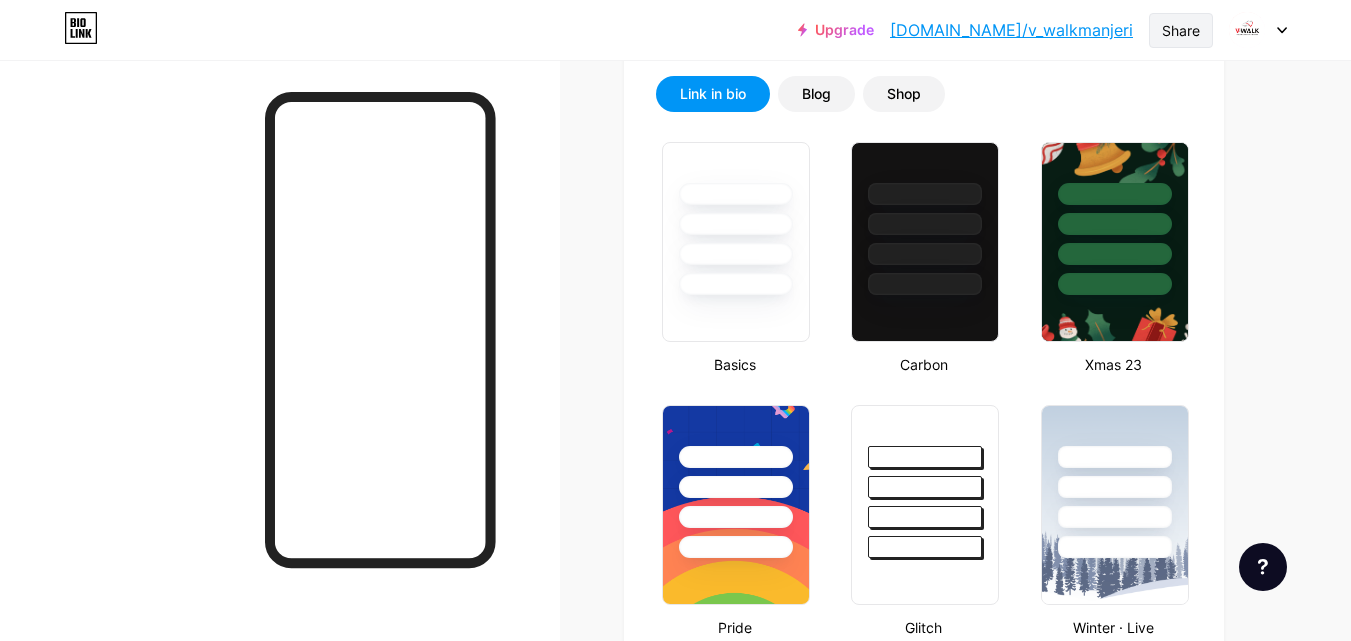 click on "Share" at bounding box center (1181, 30) 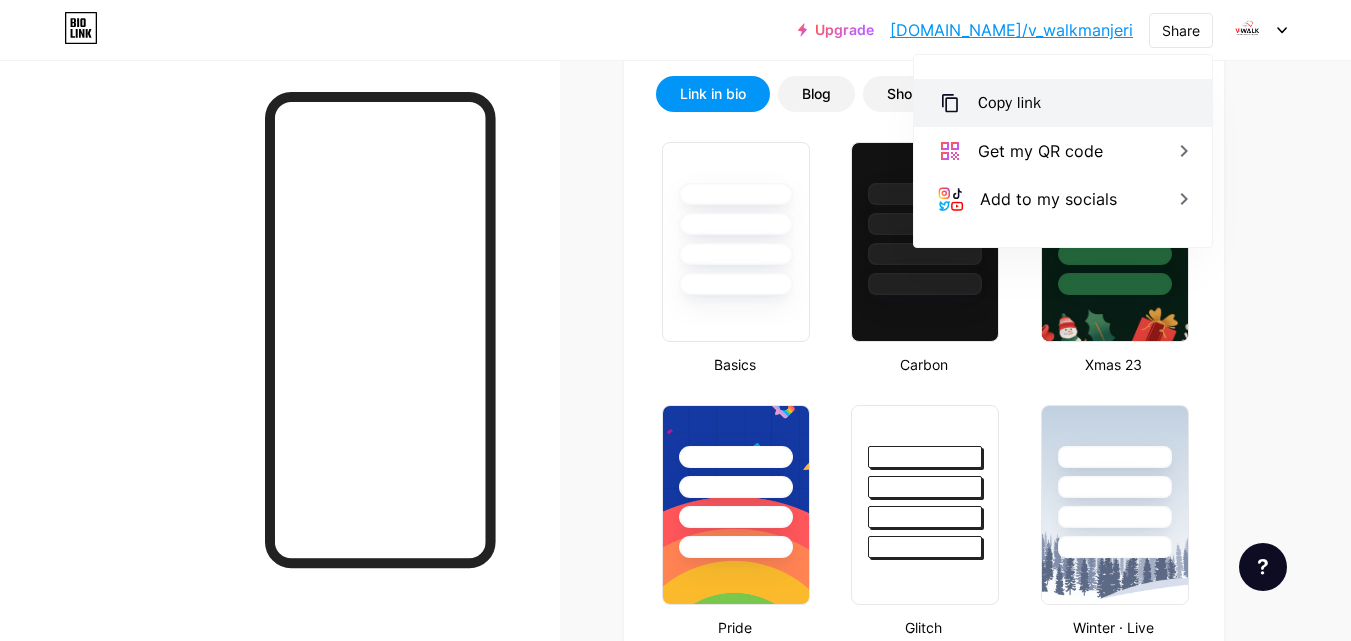 click on "Copy link" at bounding box center [1063, 103] 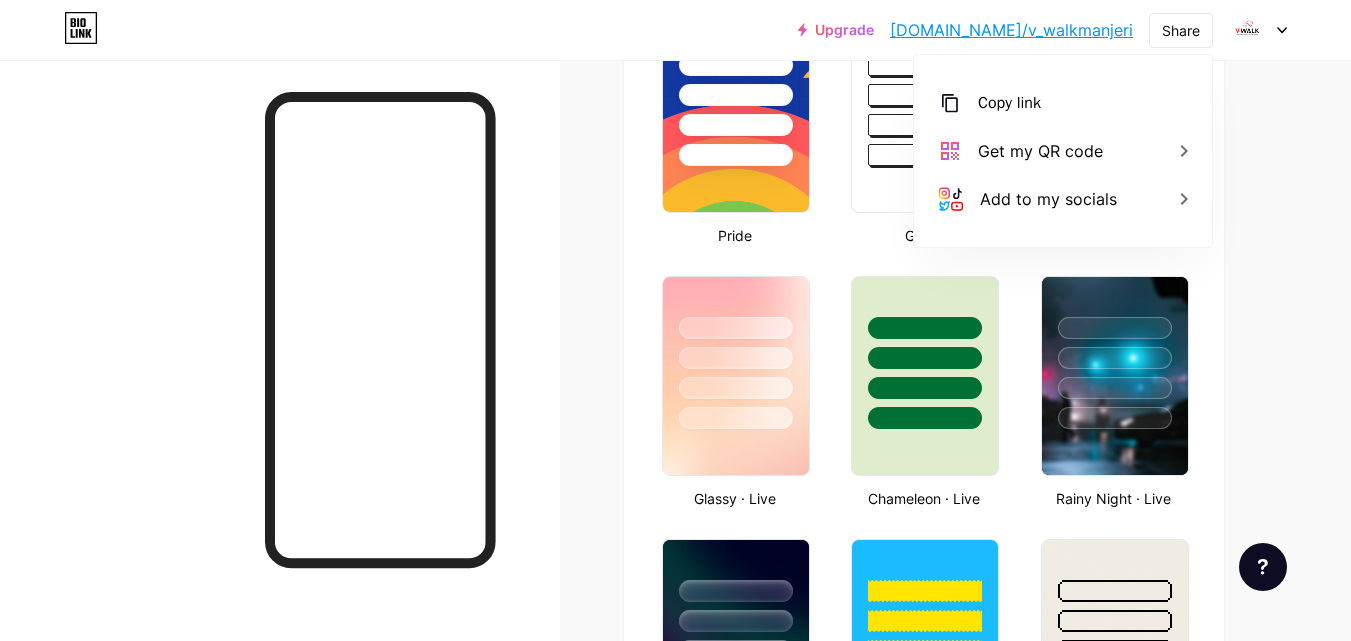 scroll, scrollTop: 855, scrollLeft: 0, axis: vertical 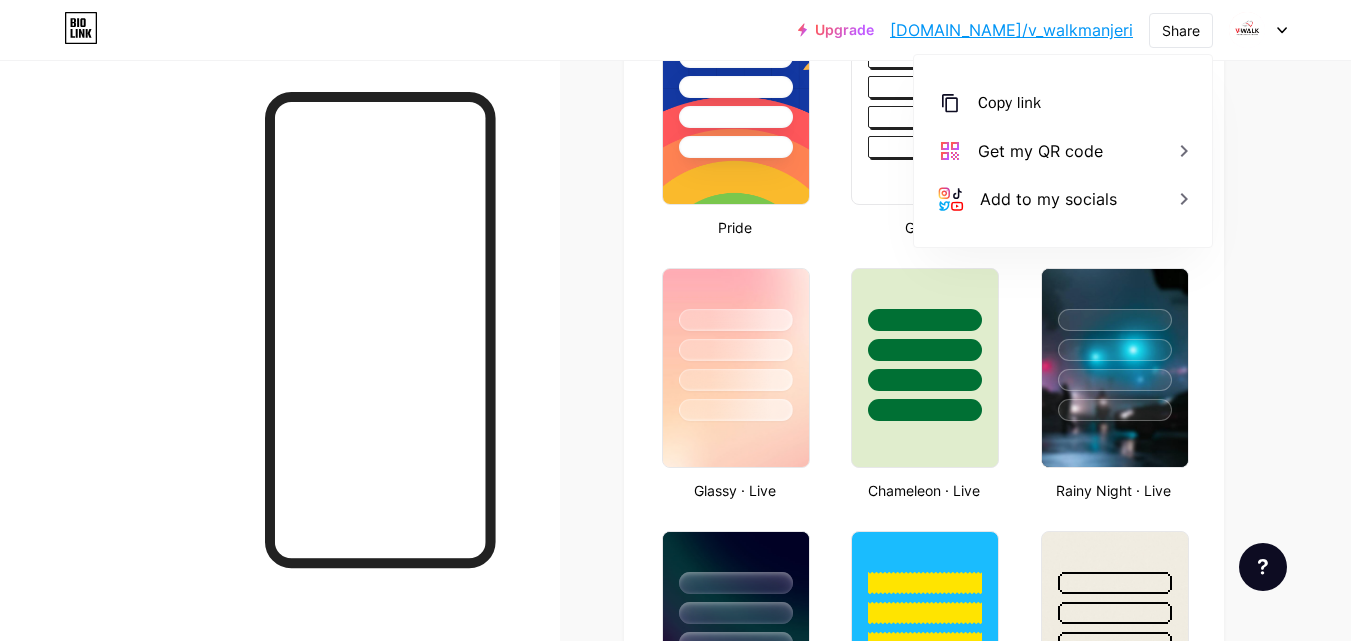 click on "Upgrade   [DOMAIN_NAME]/v_walk...   [DOMAIN_NAME]/v_walkmanjeri   Share
Copy link   [URL][DOMAIN_NAME]
Get my QR code
Add to my socials                   Switch accounts     V_WALK FOOTWER,FANCY&BAGS   [DOMAIN_NAME]/v_walkmanjeri       + Add a new page        Account settings   Logout   Link Copied
Links
Posts
Design
Subscribers
NEW
Stats
Settings     Profile   V_WALK FOOTWER,FANCY&BAGS                       Themes   Link in bio   Blog   Shop       Basics       Carbon       Xmas 23       Pride       Glitch       Winter · Live       Glassy · Live       Chameleon · Live       Rainy Night · Live       Neon · Live       Summer       Retro       Strawberry · Live       Desert       Sunny       Autumn       Leaf       Clear Sky       Blush" at bounding box center [675, 1432] 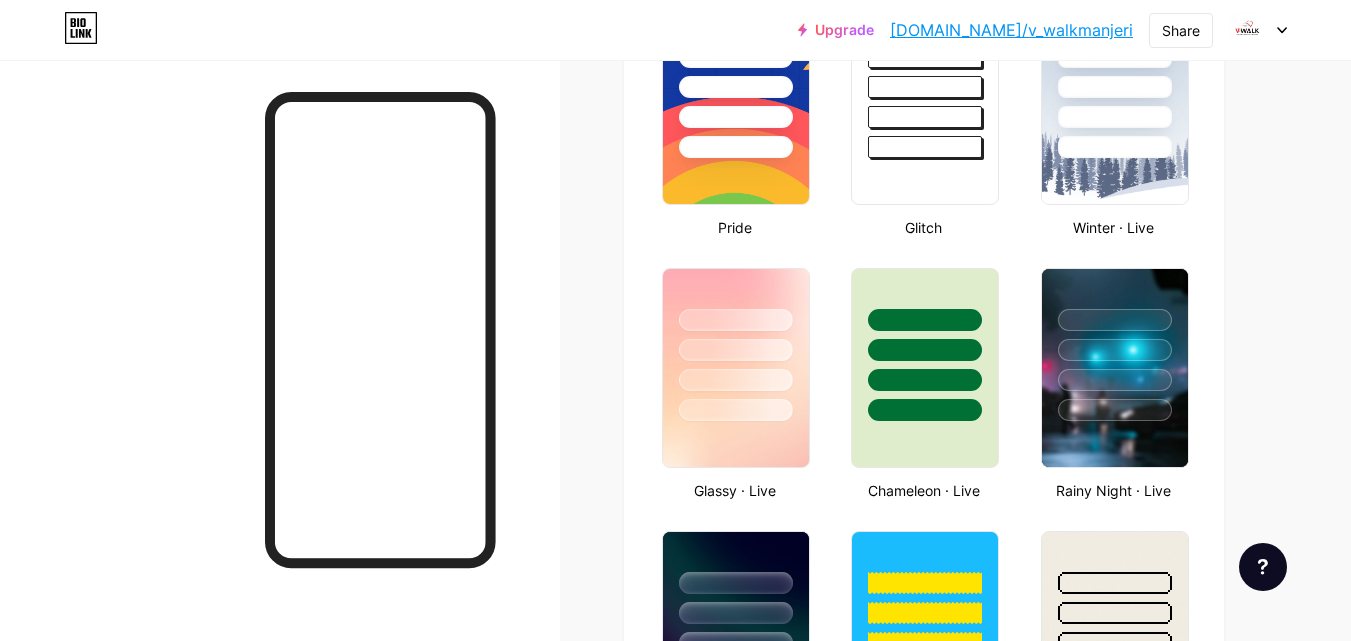 click on "Links
Posts
Design
Subscribers
NEW
Stats
Settings     Profile   V_WALK FOOTWER,FANCY&BAGS                       Themes   Link in bio   Blog   Shop       Basics       Carbon       Xmas 23       Pride       Glitch       Winter · Live       Glassy · Live       Chameleon · Live       Rainy Night · Live       Neon · Live       Summer       Retro       Strawberry · Live       Desert       Sunny       Autumn       Leaf       Clear Sky       Blush       Unicorn       Minimal       Cloudy       Shadow     Create your own           Changes saved     Background         Color           Video                   Image           Button       #000000   Font   Inter Poppins EB Garamond TEKO BALSAMIQ SANS Kite One PT Sans Quicksand DM Sans     #000000   Changes saved     Position to display socials                 Top                     Bottom
Disable Bio Link branding
Display Share button" at bounding box center (654, 1462) 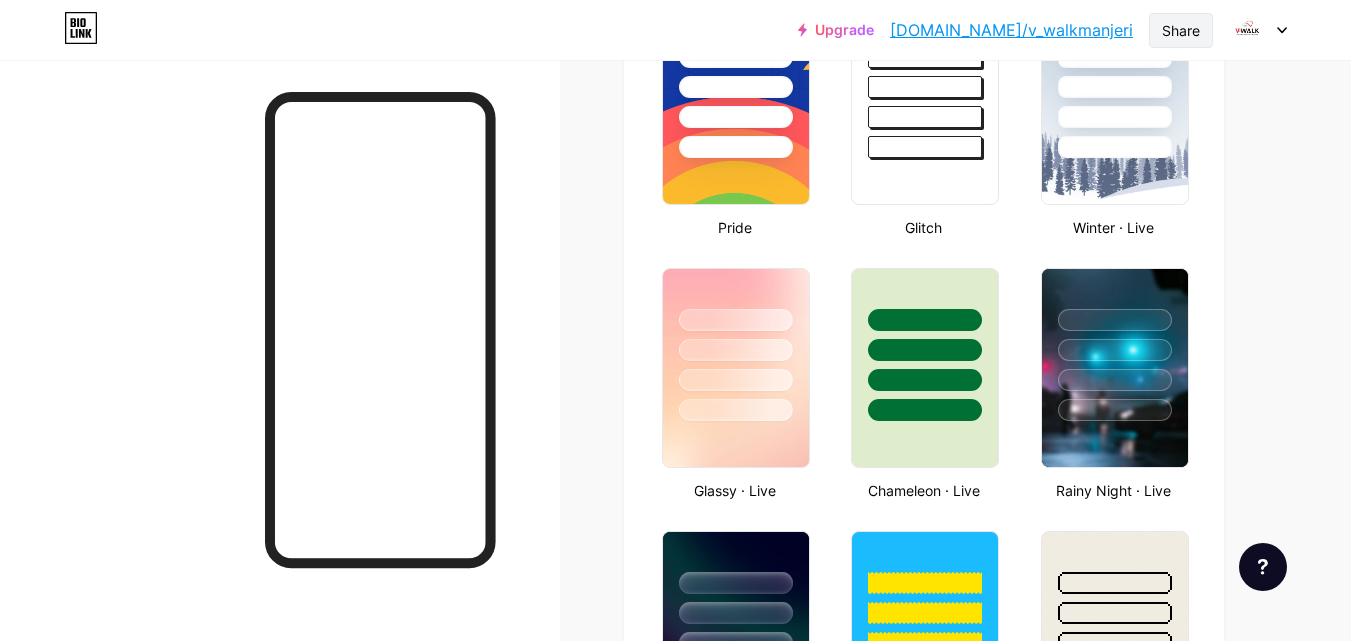 click on "Share" at bounding box center (1181, 30) 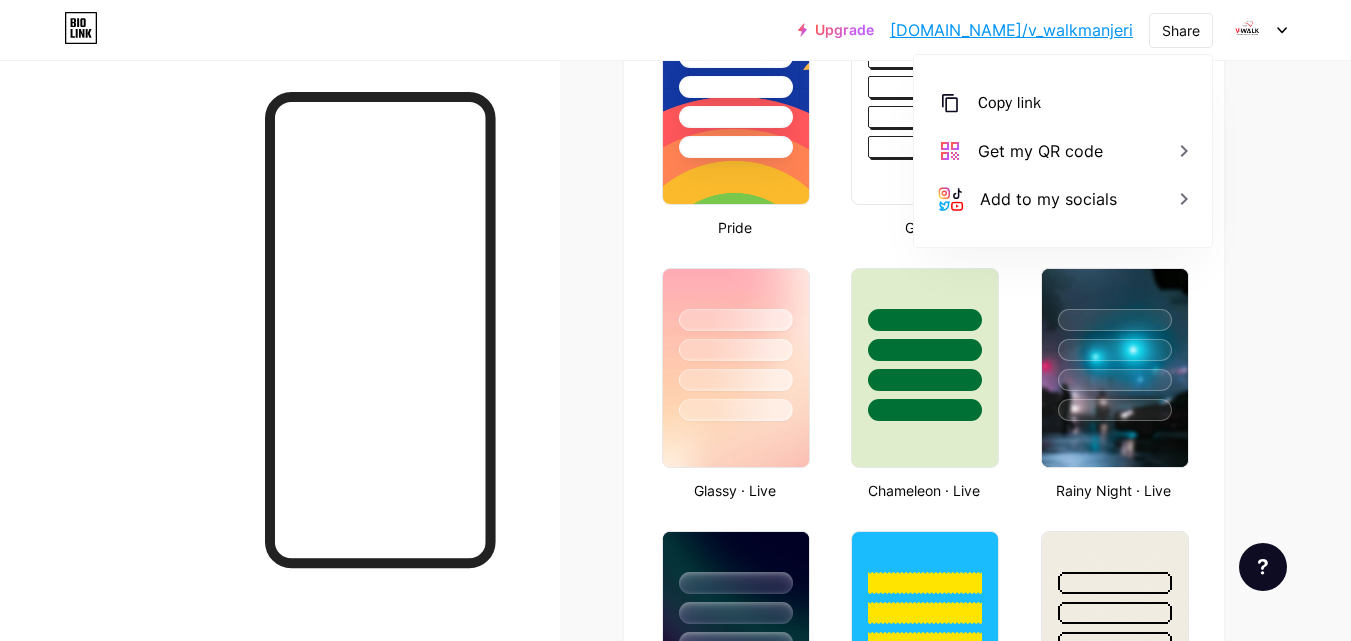 click on "Links
Posts
Design
Subscribers
NEW
Stats
Settings     Profile   V_WALK FOOTWER,FANCY&BAGS                       Themes   Link in bio   Blog   Shop       Basics       Carbon       Xmas 23       Pride       Glitch       Winter · Live       Glassy · Live       Chameleon · Live       Rainy Night · Live       Neon · Live       Summer       Retro       Strawberry · Live       Desert       Sunny       Autumn       Leaf       Clear Sky       Blush       Unicorn       Minimal       Cloudy       Shadow     Create your own           Changes saved     Background         Color           Video                   Image           Button       #000000   Font   Inter Poppins EB Garamond TEKO BALSAMIQ SANS Kite One PT Sans Quicksand DM Sans     #000000   Changes saved     Position to display socials                 Top                     Bottom
Disable Bio Link branding
Display Share button" at bounding box center [654, 1462] 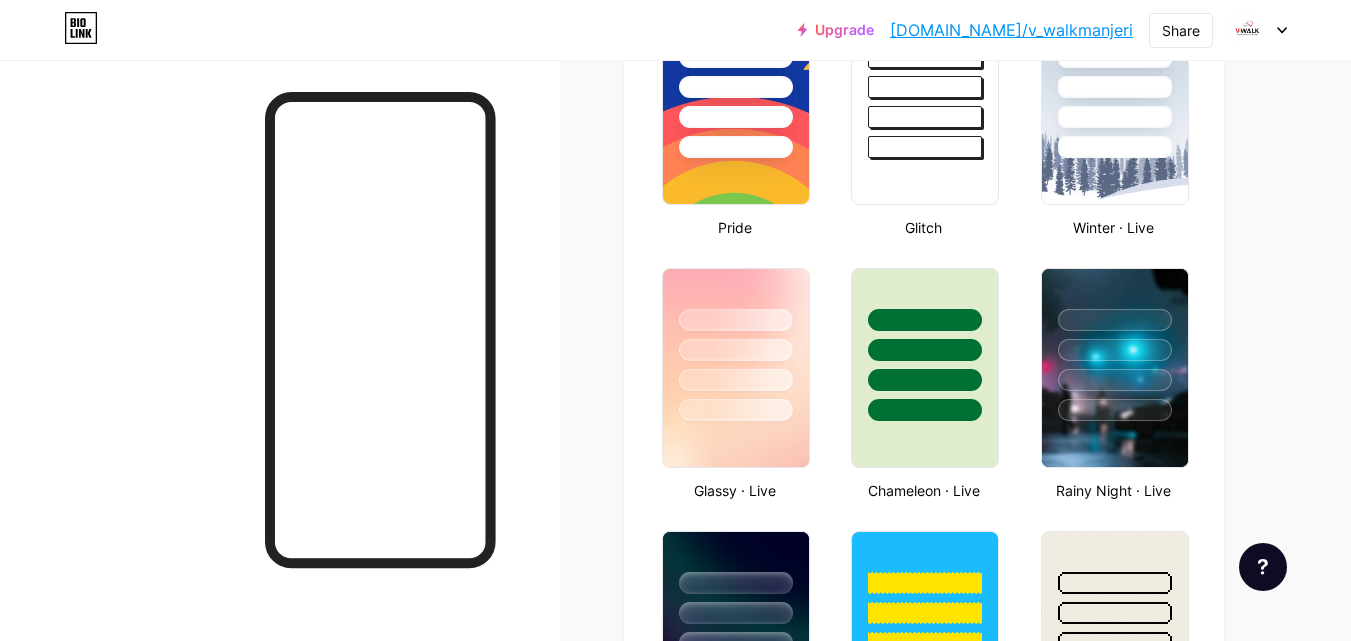 drag, startPoint x: 534, startPoint y: 202, endPoint x: 642, endPoint y: 232, distance: 112.08925 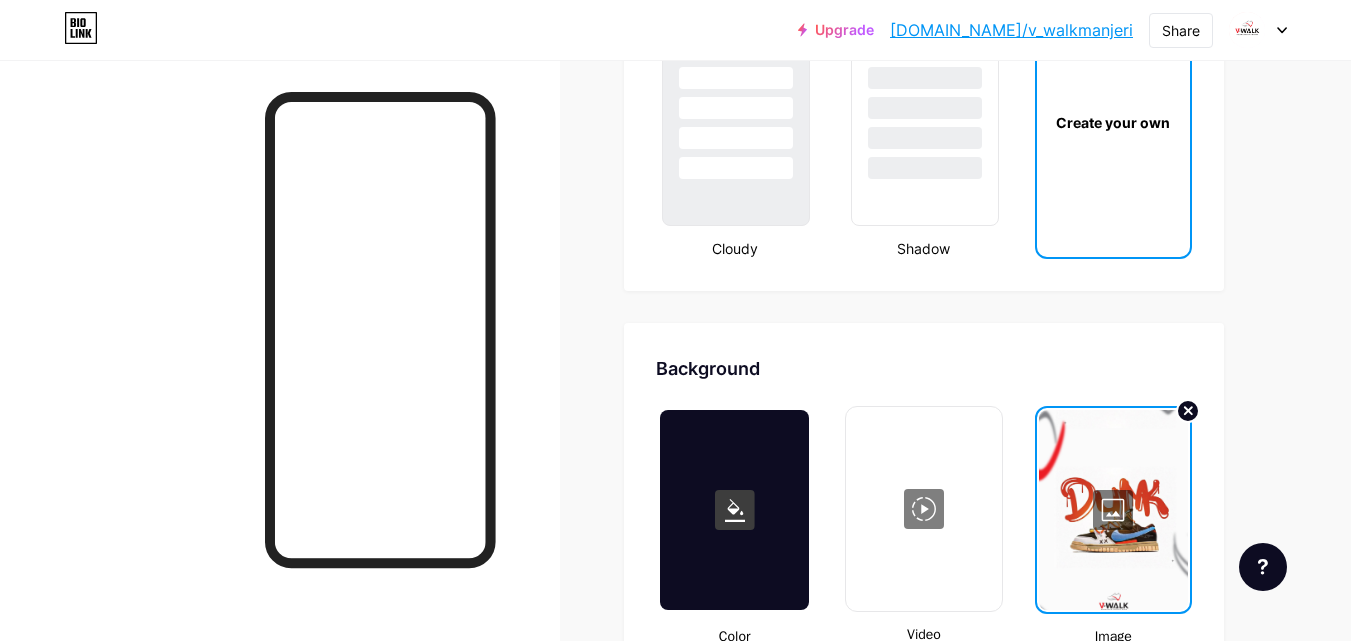 scroll, scrollTop: 2455, scrollLeft: 0, axis: vertical 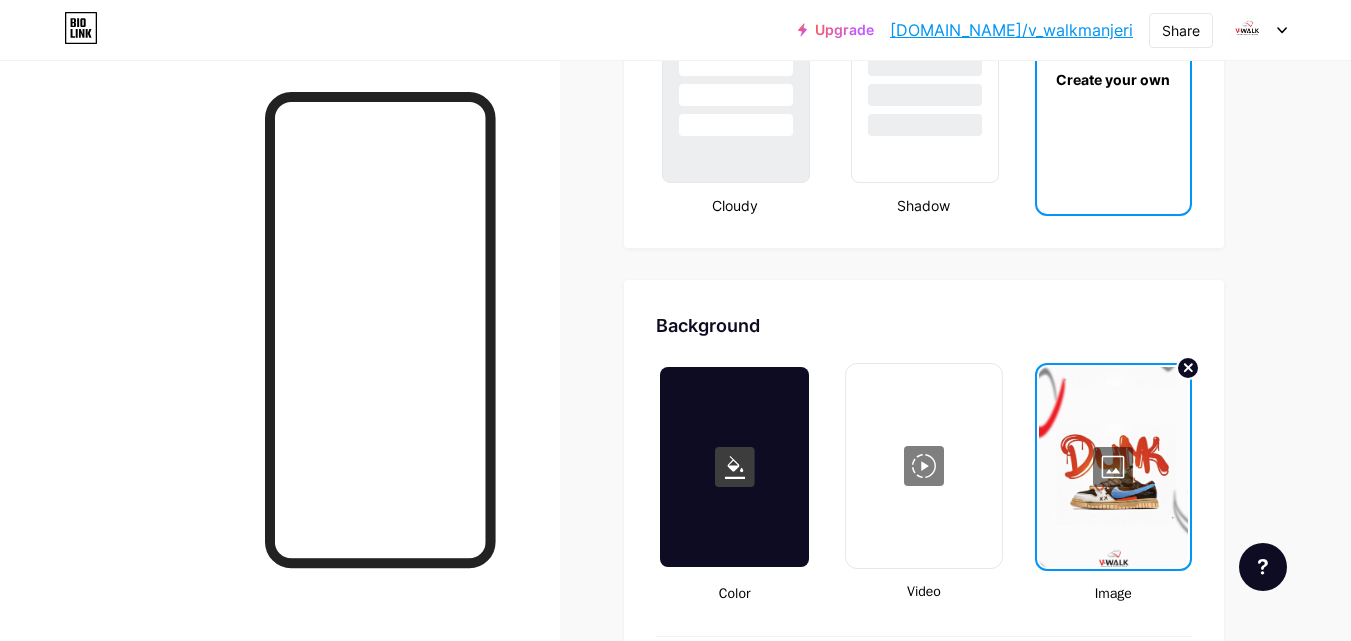 click on "Create your own" at bounding box center [1113, 79] 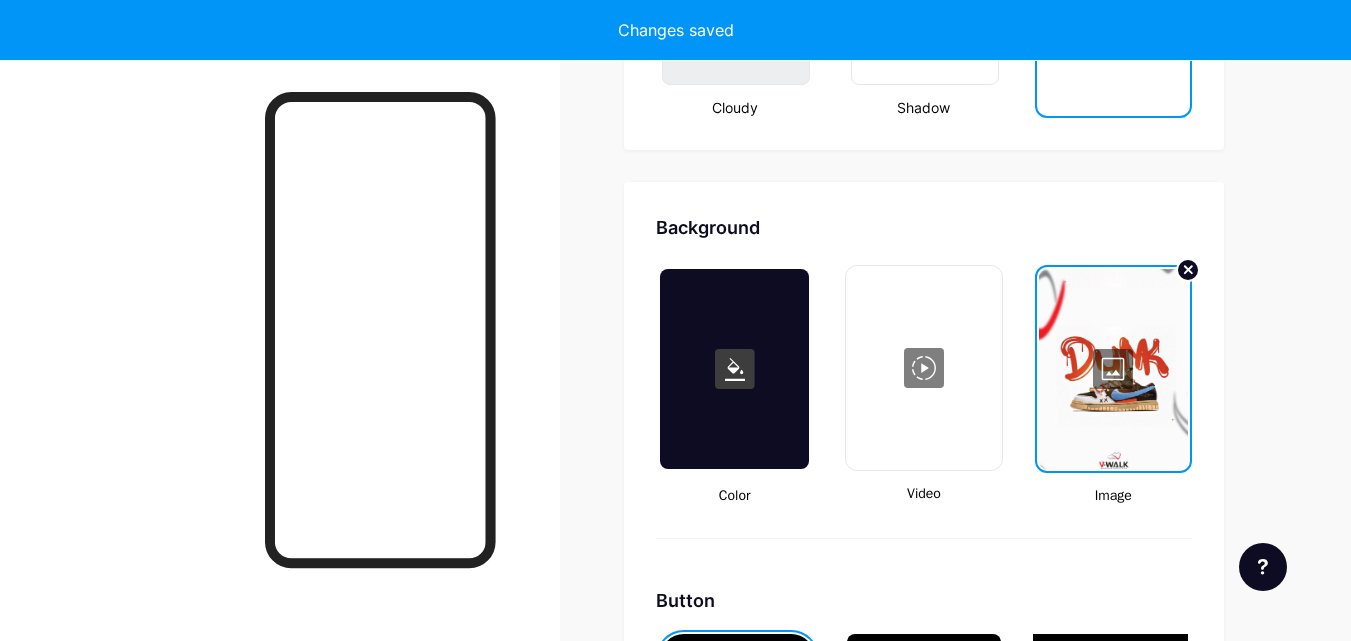 scroll, scrollTop: 2655, scrollLeft: 0, axis: vertical 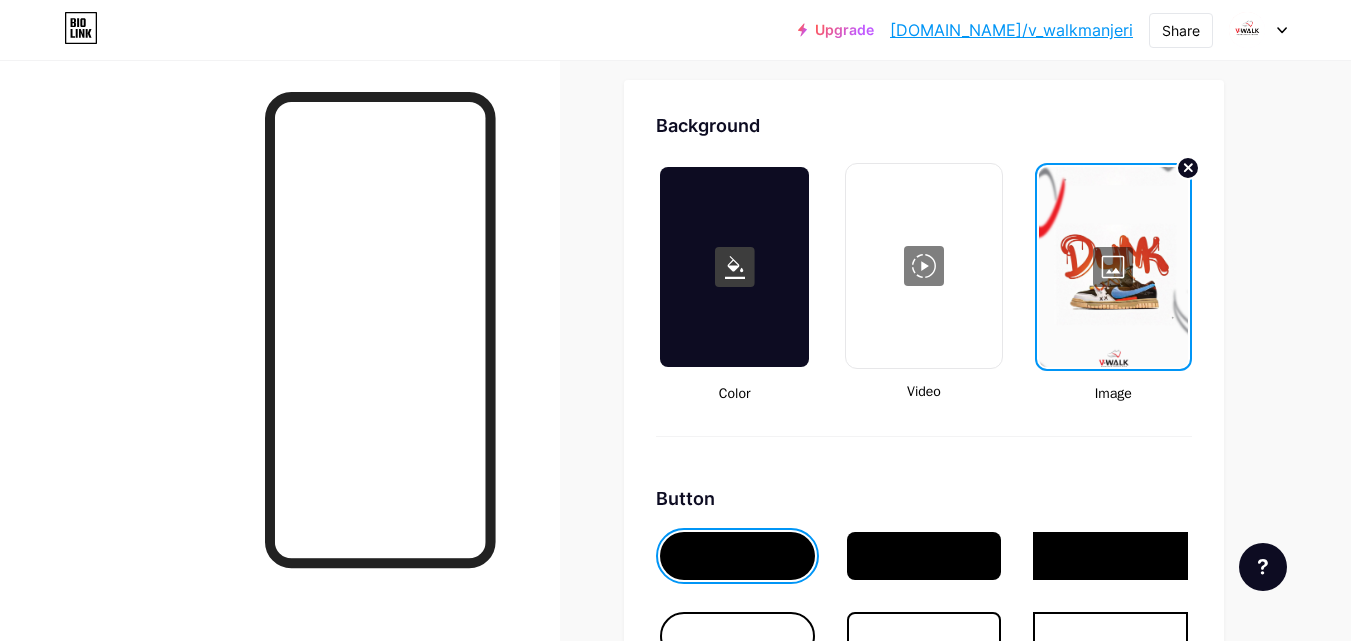 click at bounding box center (1113, 267) 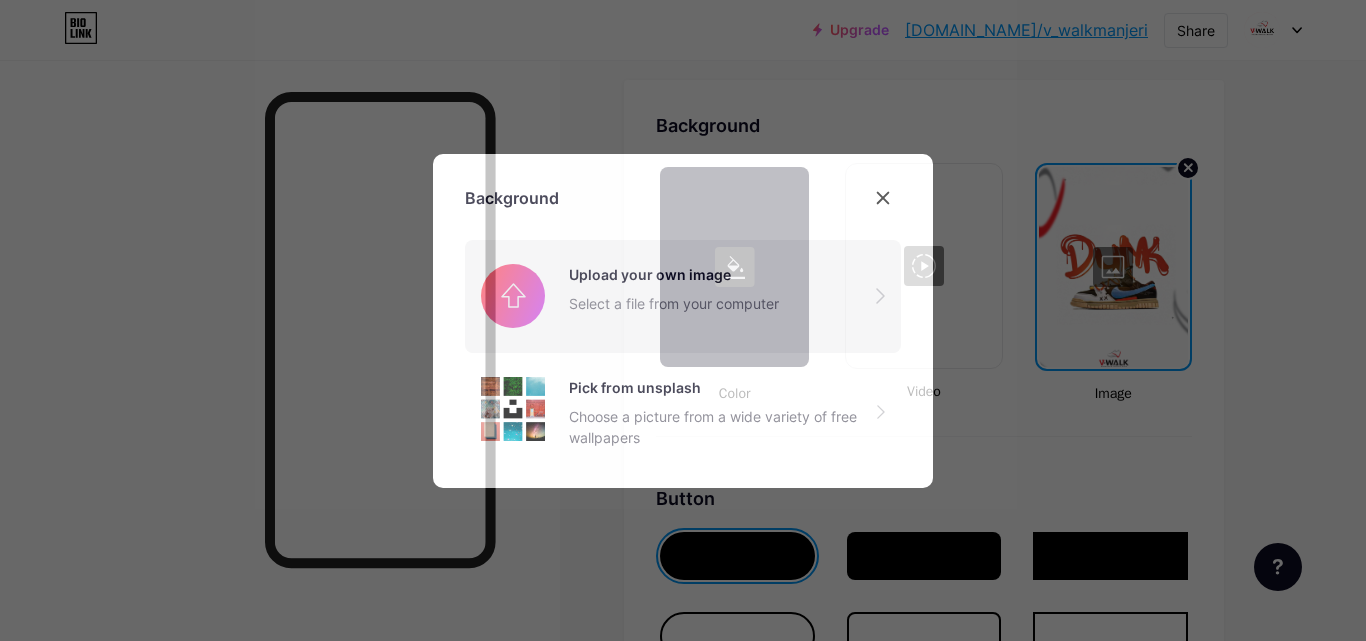 click at bounding box center [683, 296] 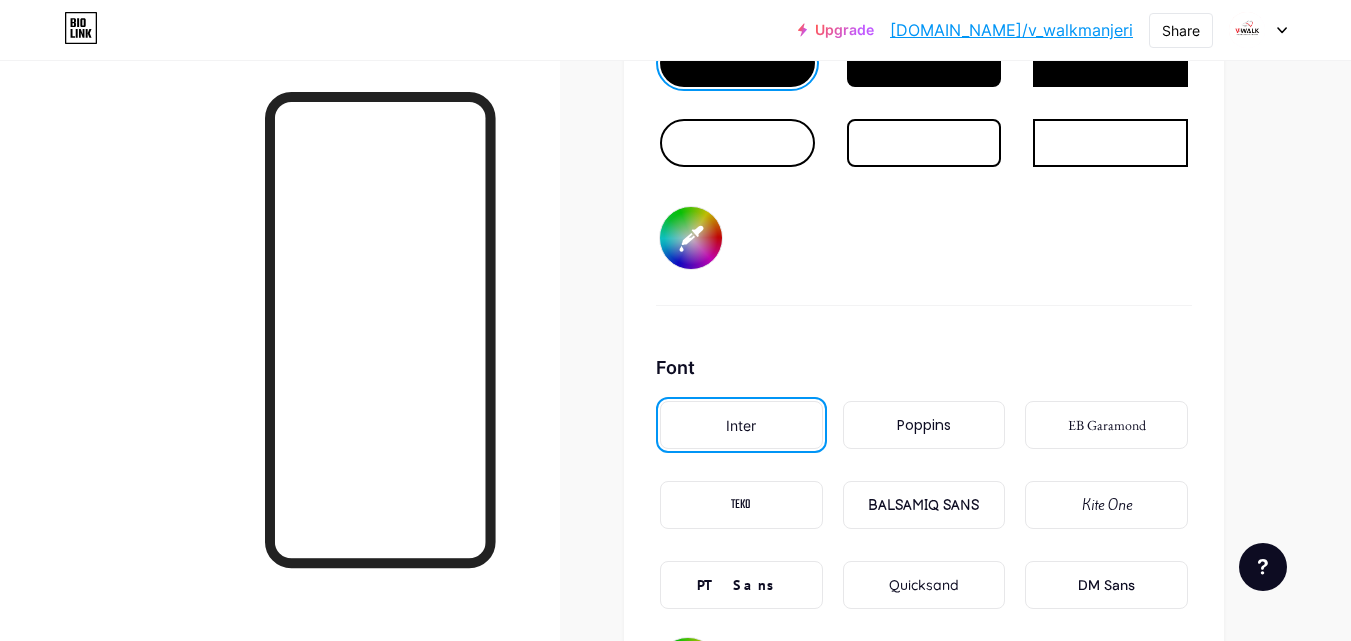 scroll, scrollTop: 3134, scrollLeft: 0, axis: vertical 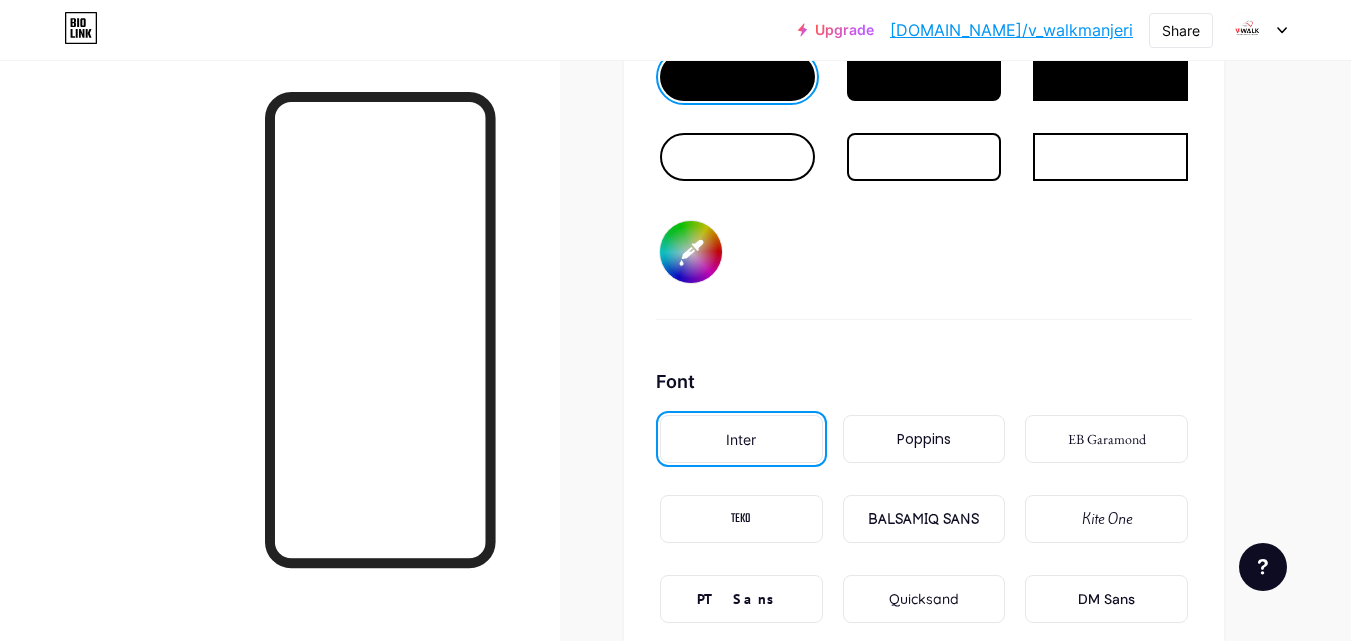 click on "Poppins" at bounding box center (924, 439) 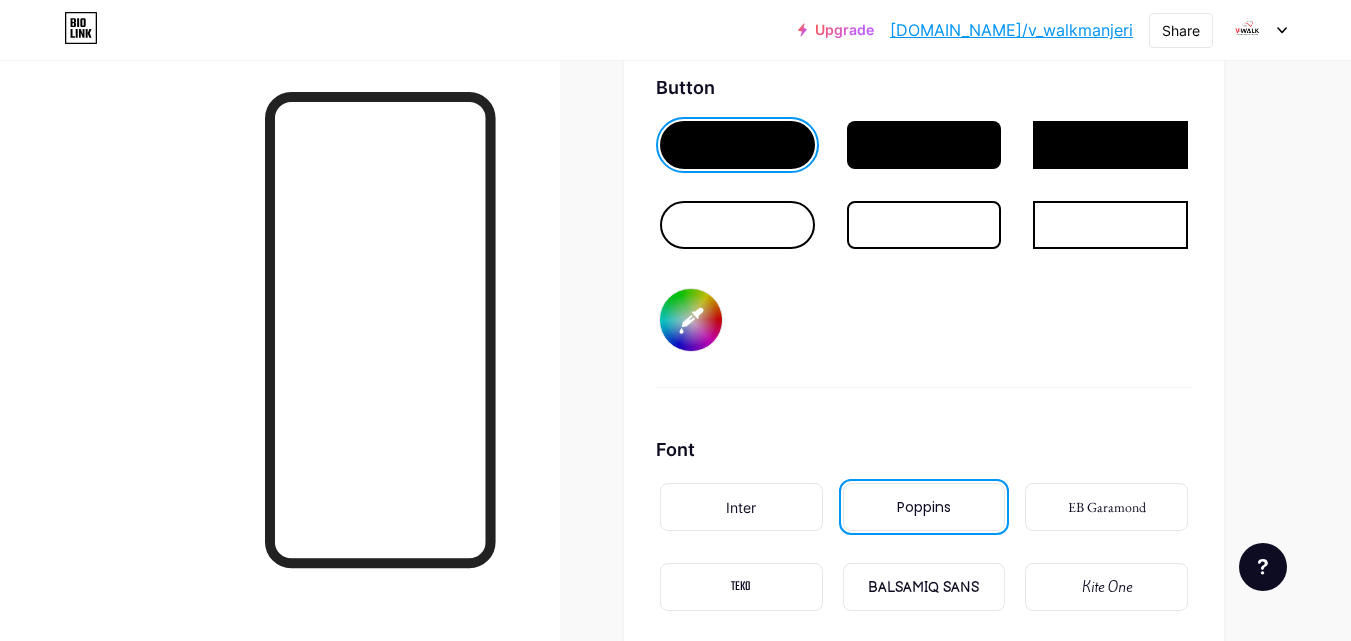 scroll, scrollTop: 2934, scrollLeft: 0, axis: vertical 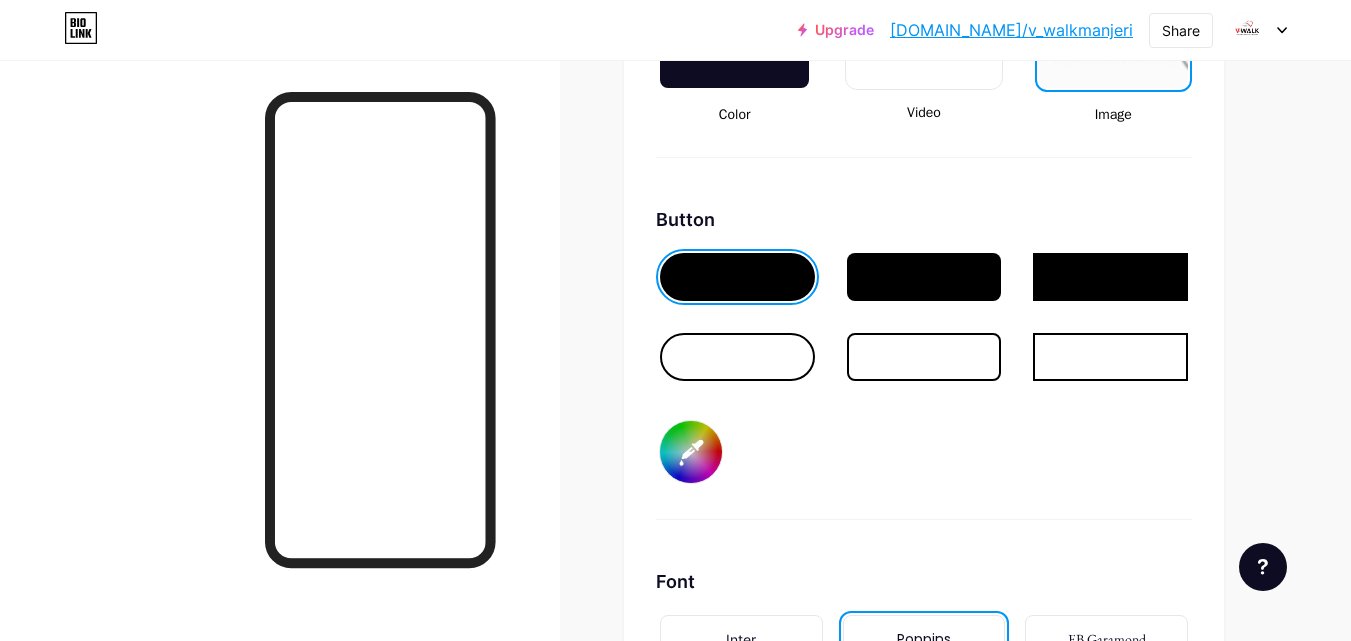 click at bounding box center [924, 357] 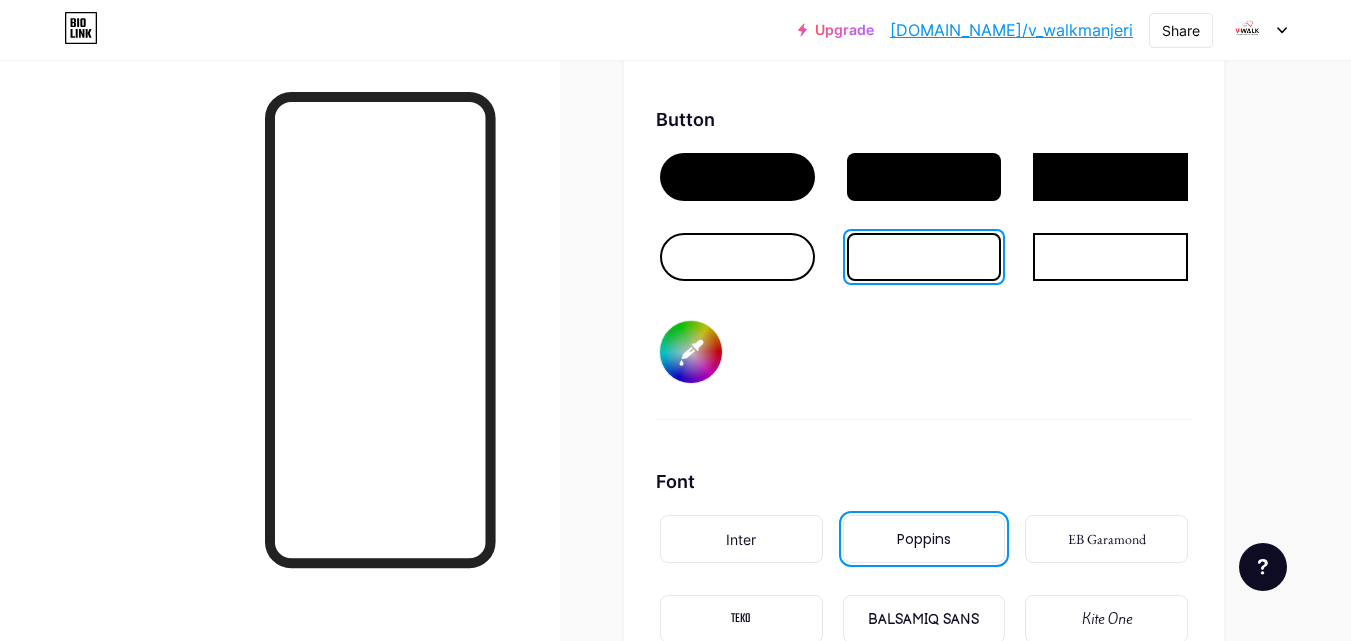 scroll, scrollTop: 2934, scrollLeft: 0, axis: vertical 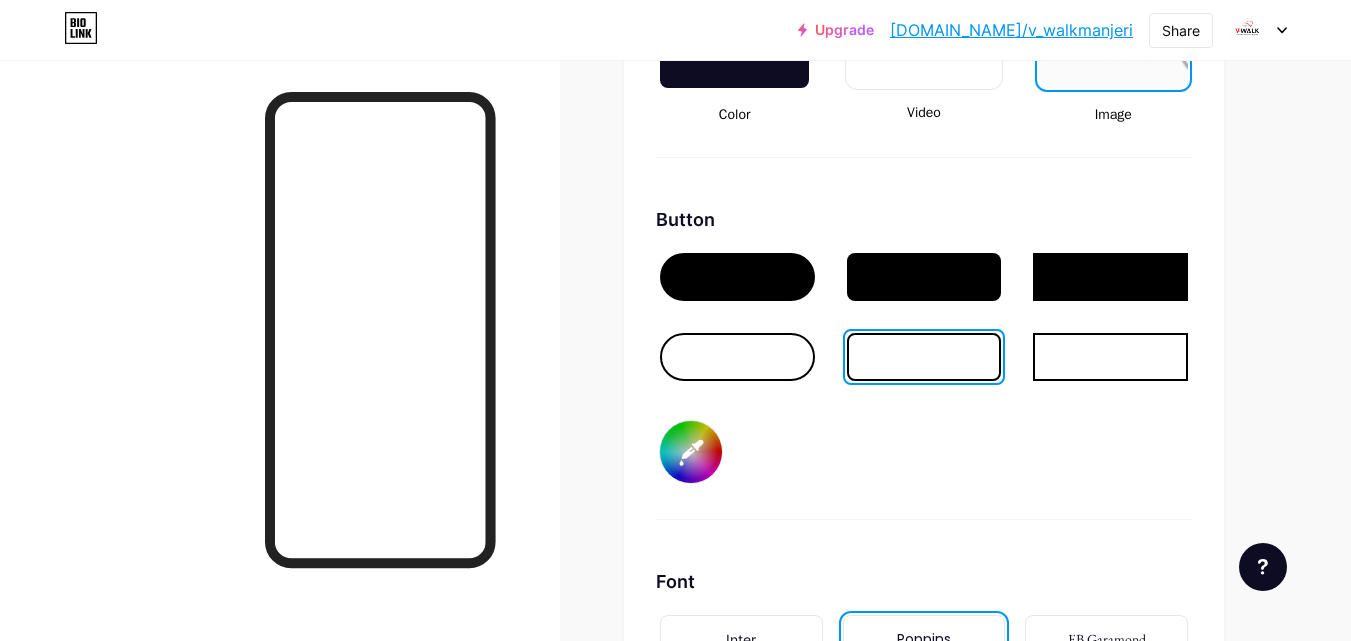 click at bounding box center [737, 277] 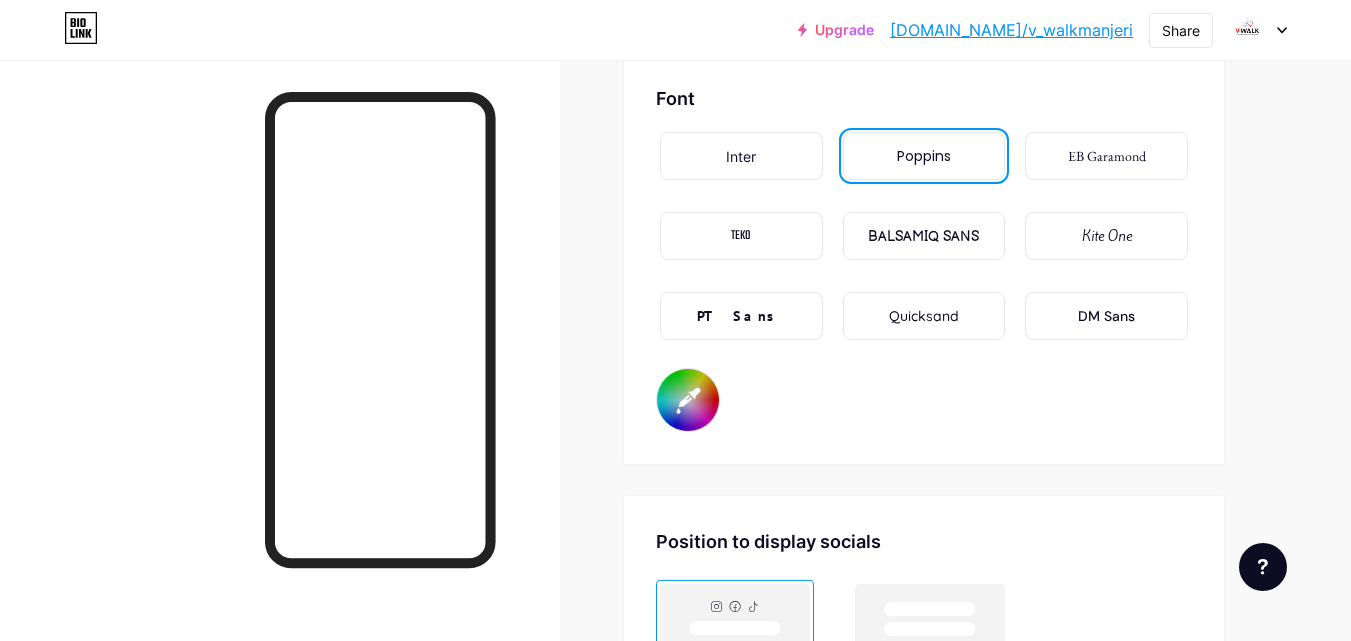 scroll, scrollTop: 3434, scrollLeft: 0, axis: vertical 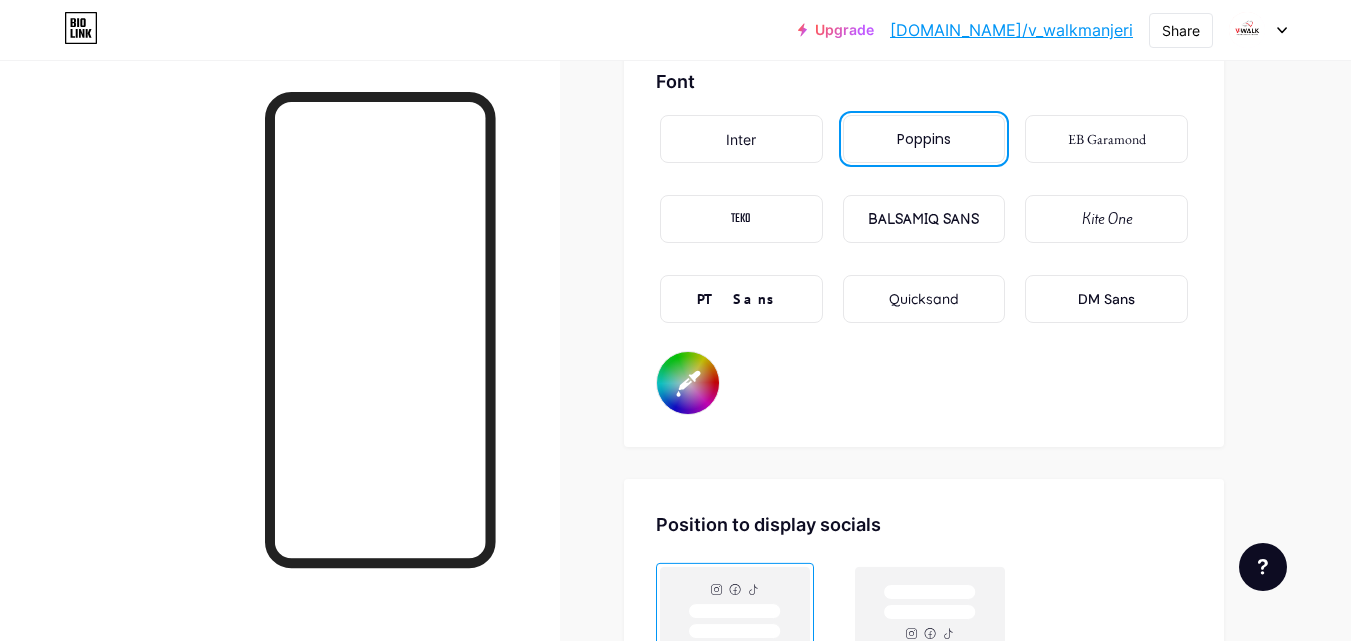 click on "BALSAMIQ SANS" at bounding box center [923, 219] 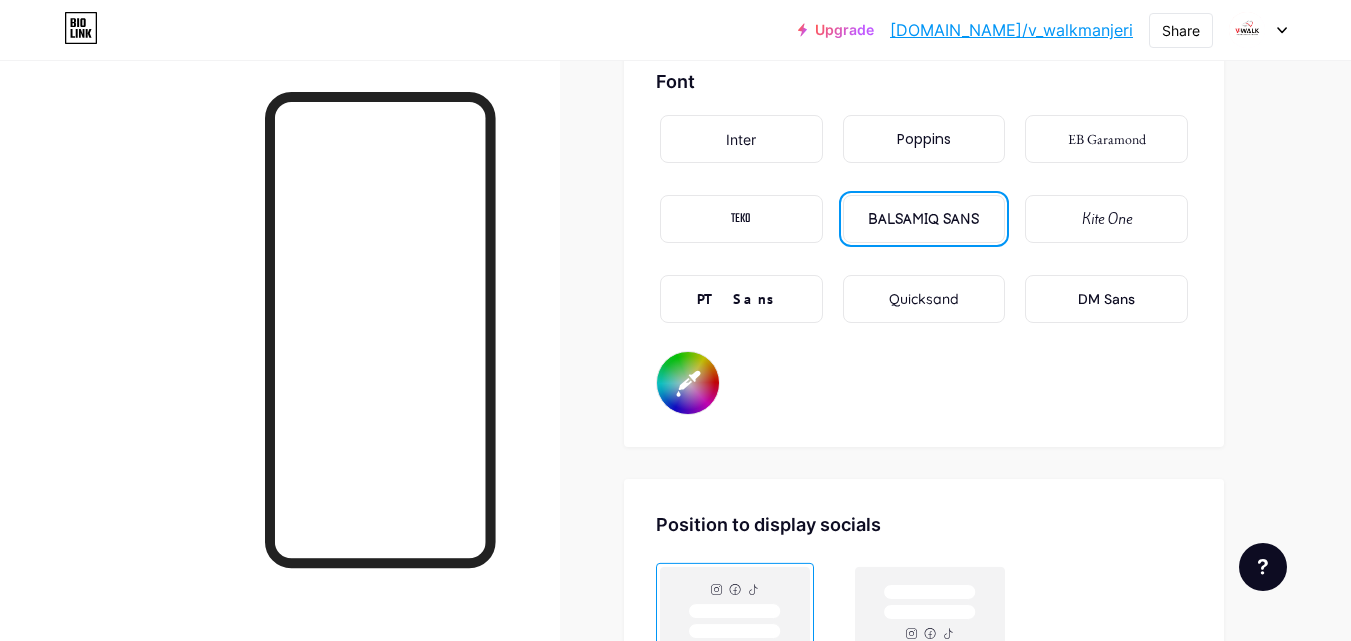 click on "Kite One" at bounding box center (1107, 219) 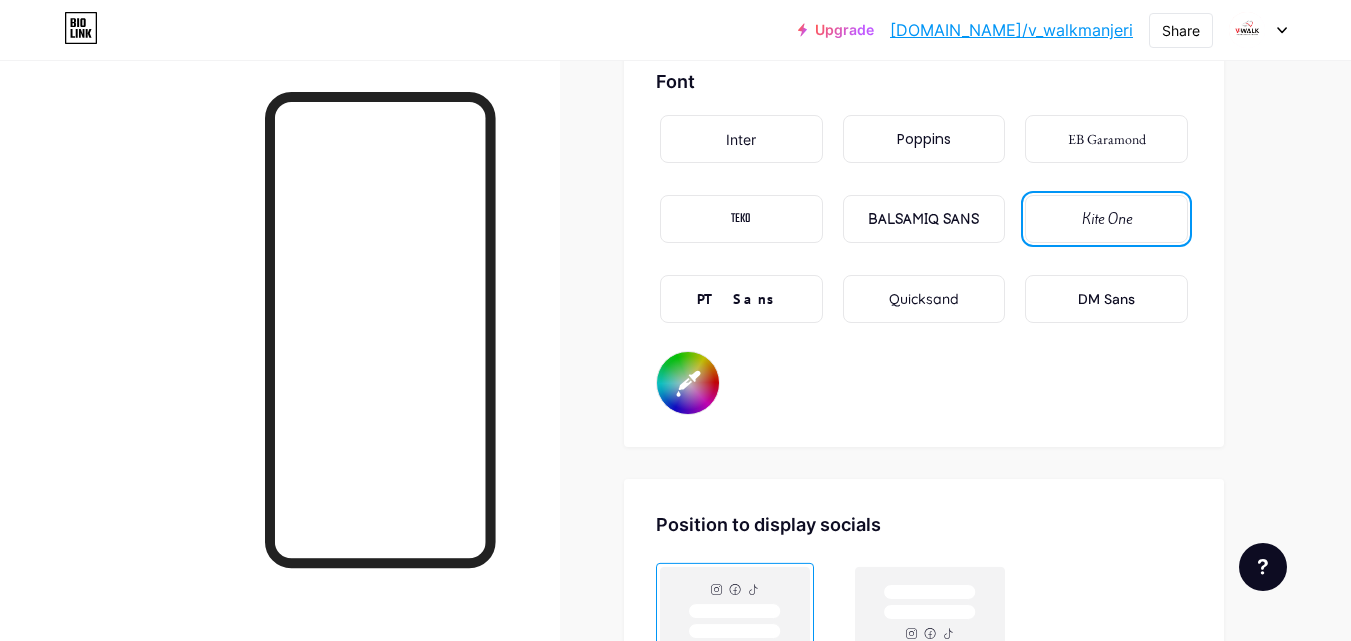 scroll, scrollTop: 3334, scrollLeft: 0, axis: vertical 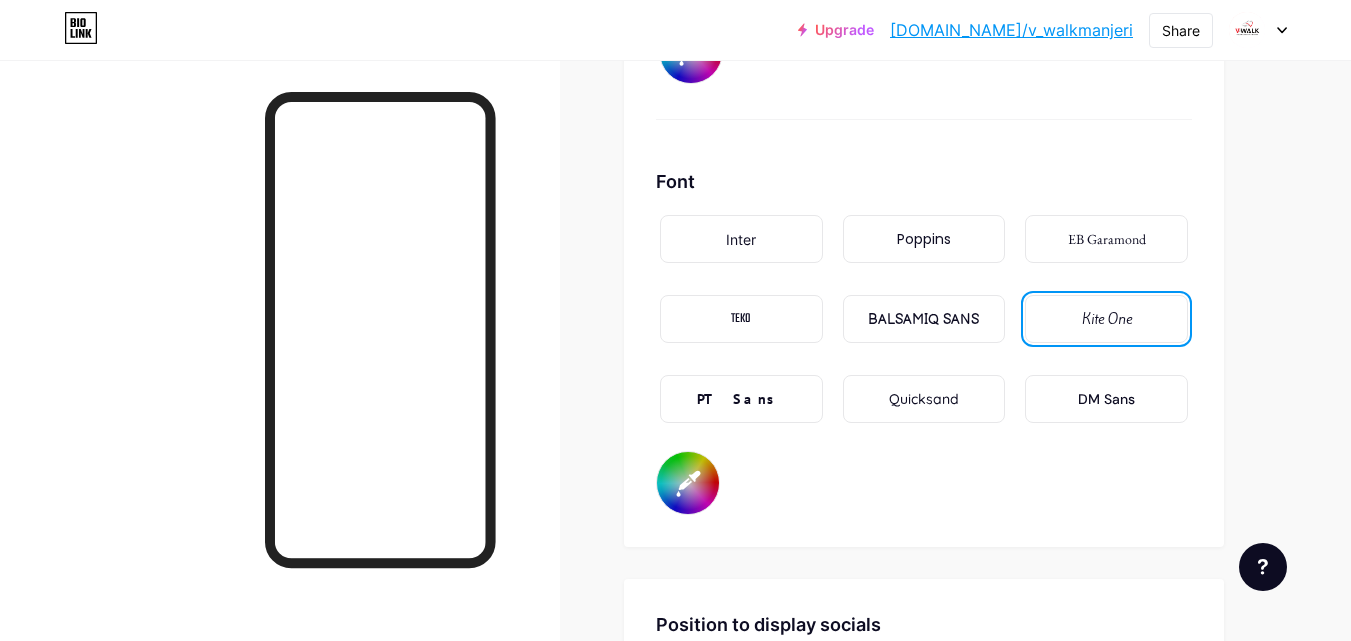 click on "Inter" at bounding box center [741, 239] 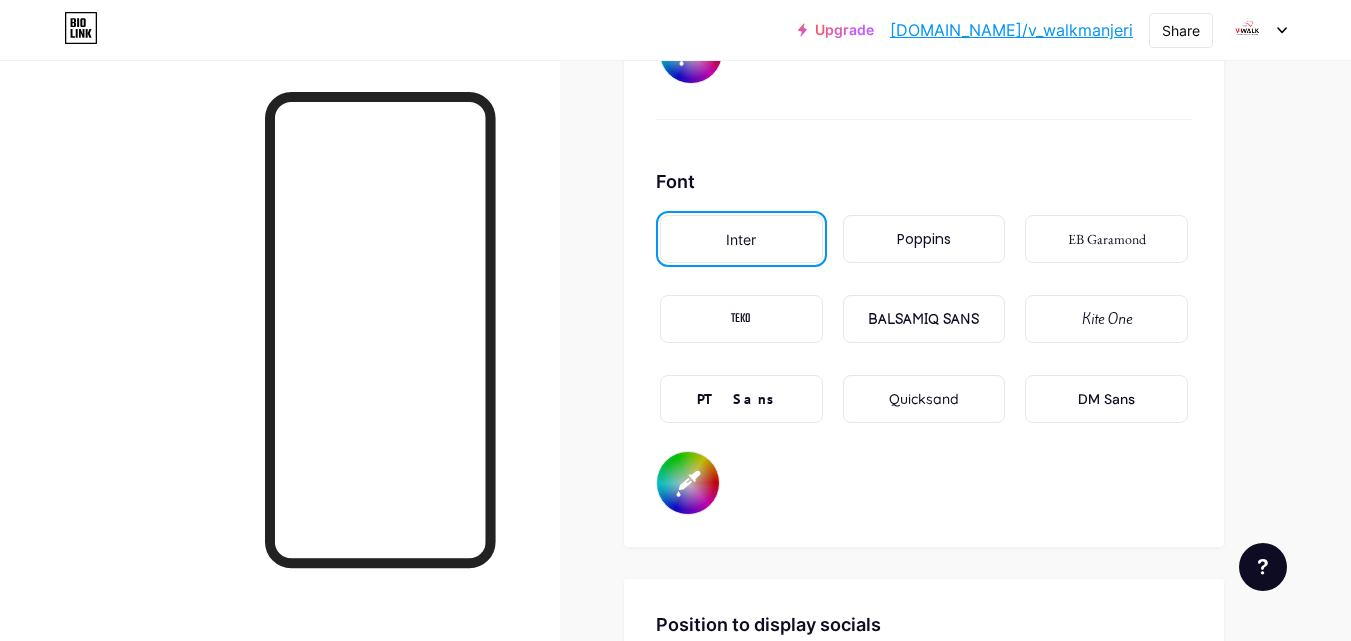 click on "EB Garamond" at bounding box center (1107, 239) 